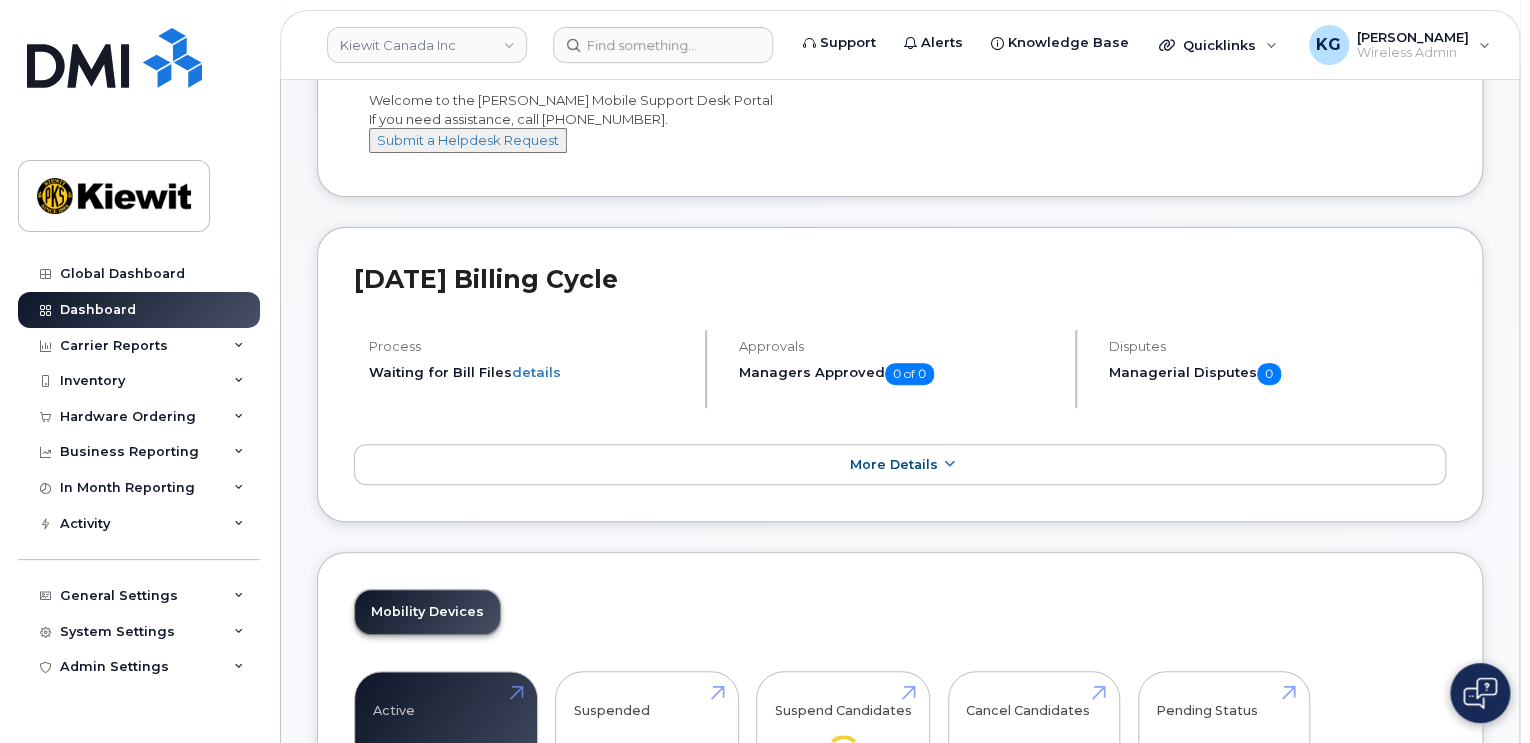 scroll, scrollTop: 0, scrollLeft: 0, axis: both 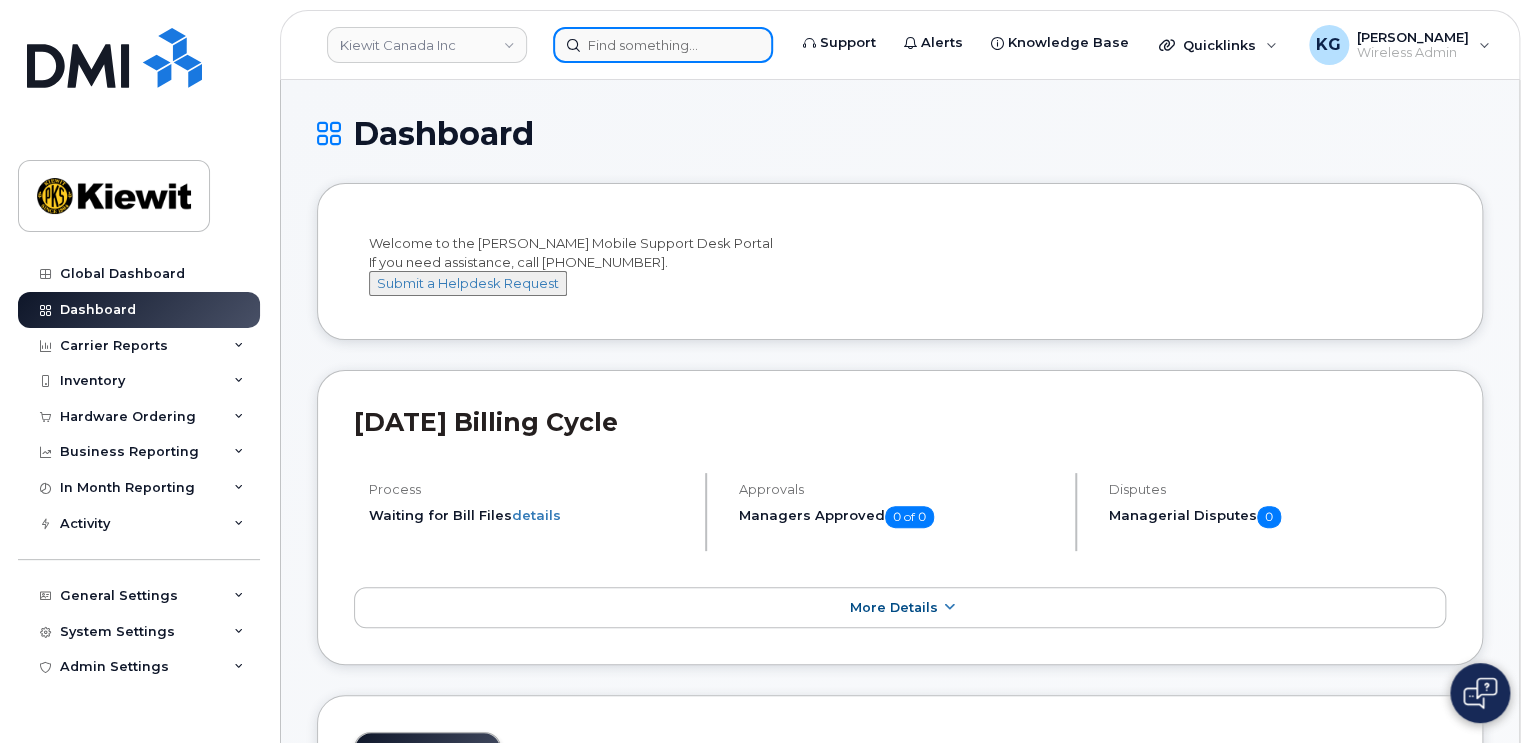 click at bounding box center [663, 45] 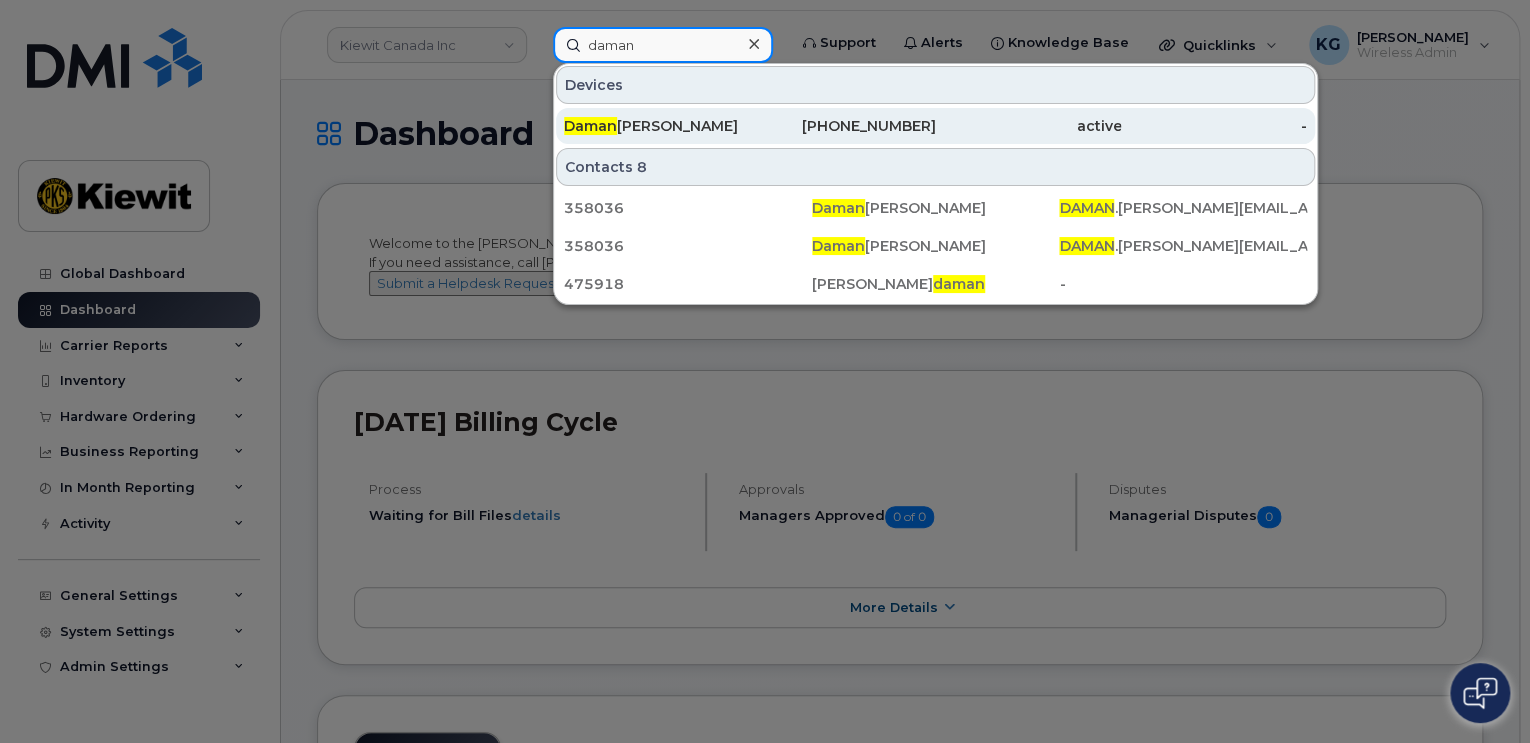 type on "daman" 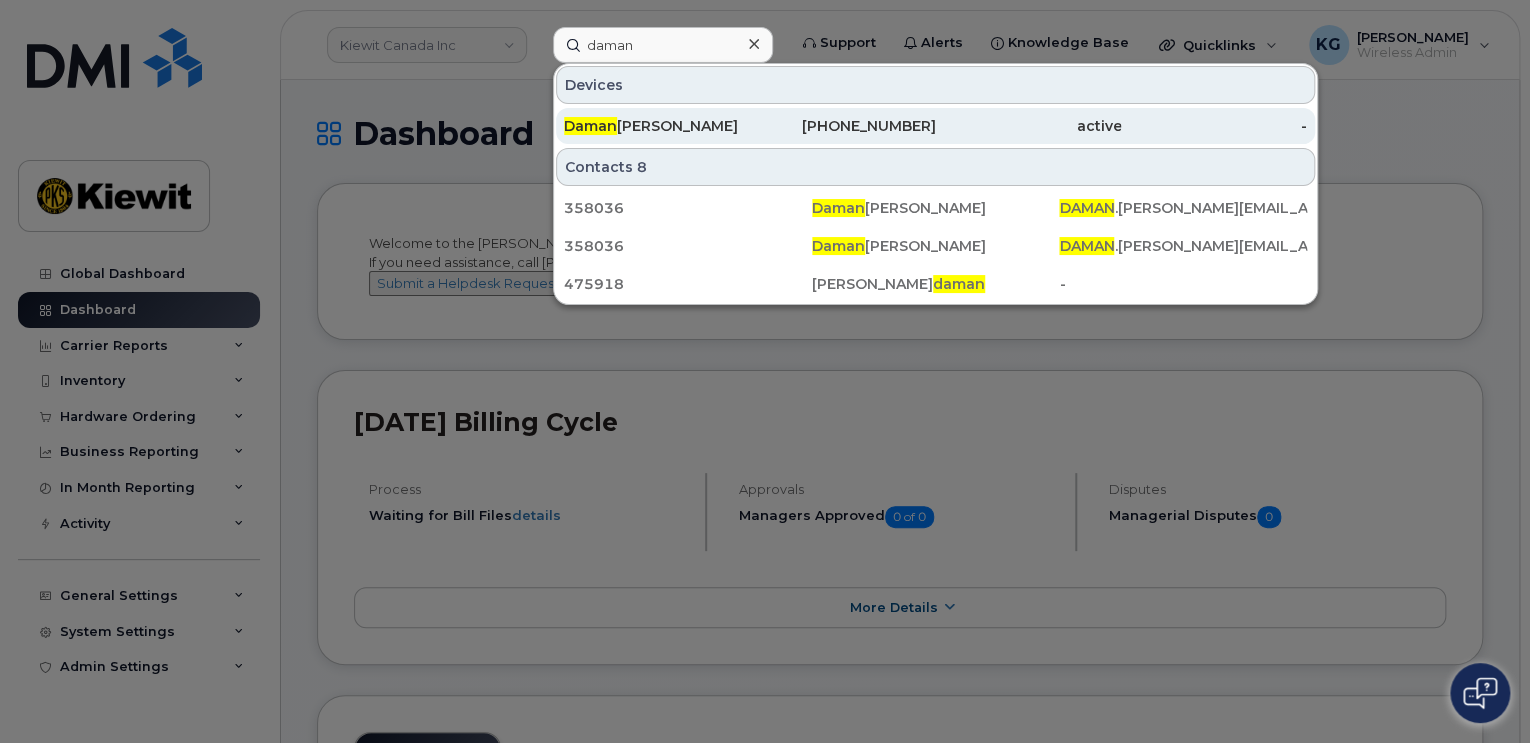 click on "Daman  Grewal" at bounding box center [657, 126] 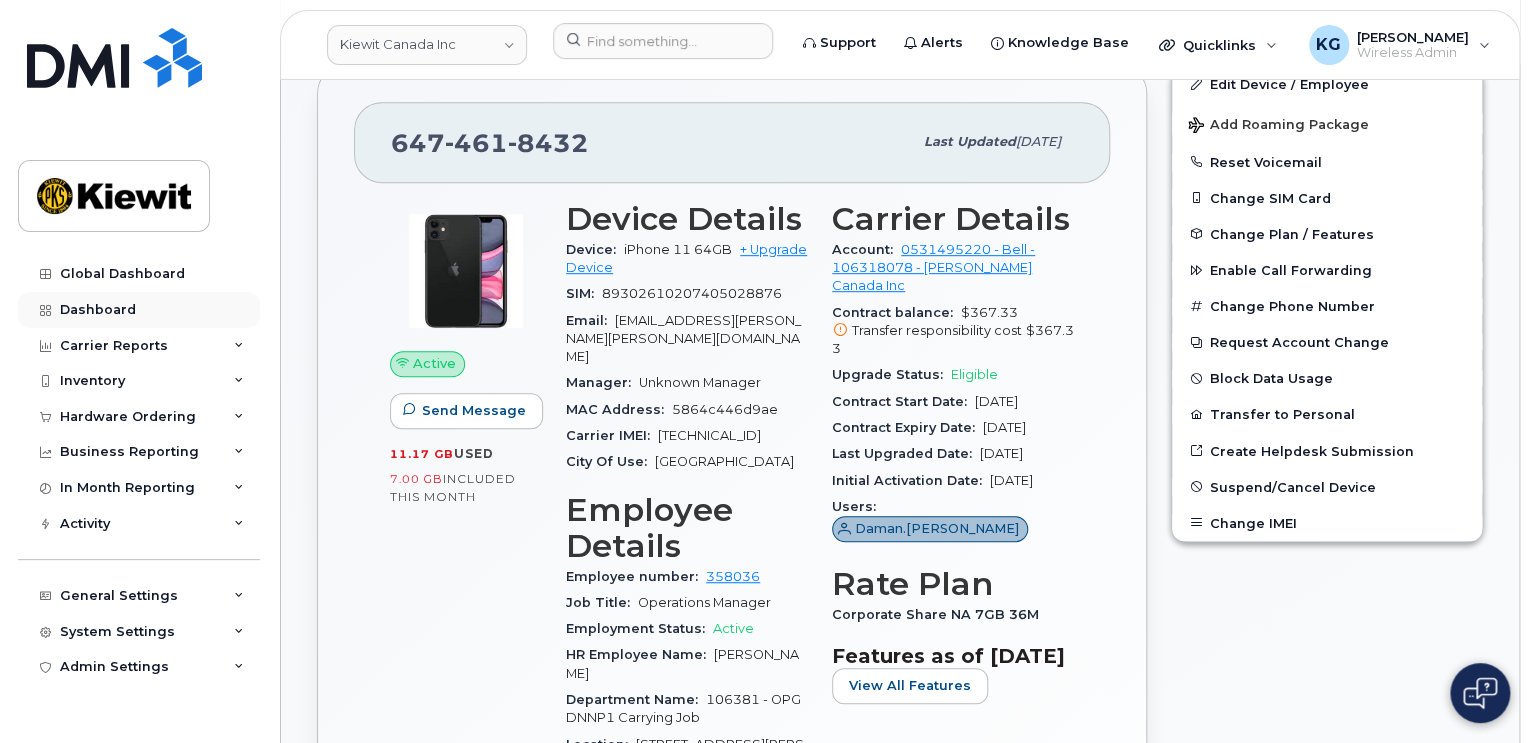 scroll, scrollTop: 400, scrollLeft: 0, axis: vertical 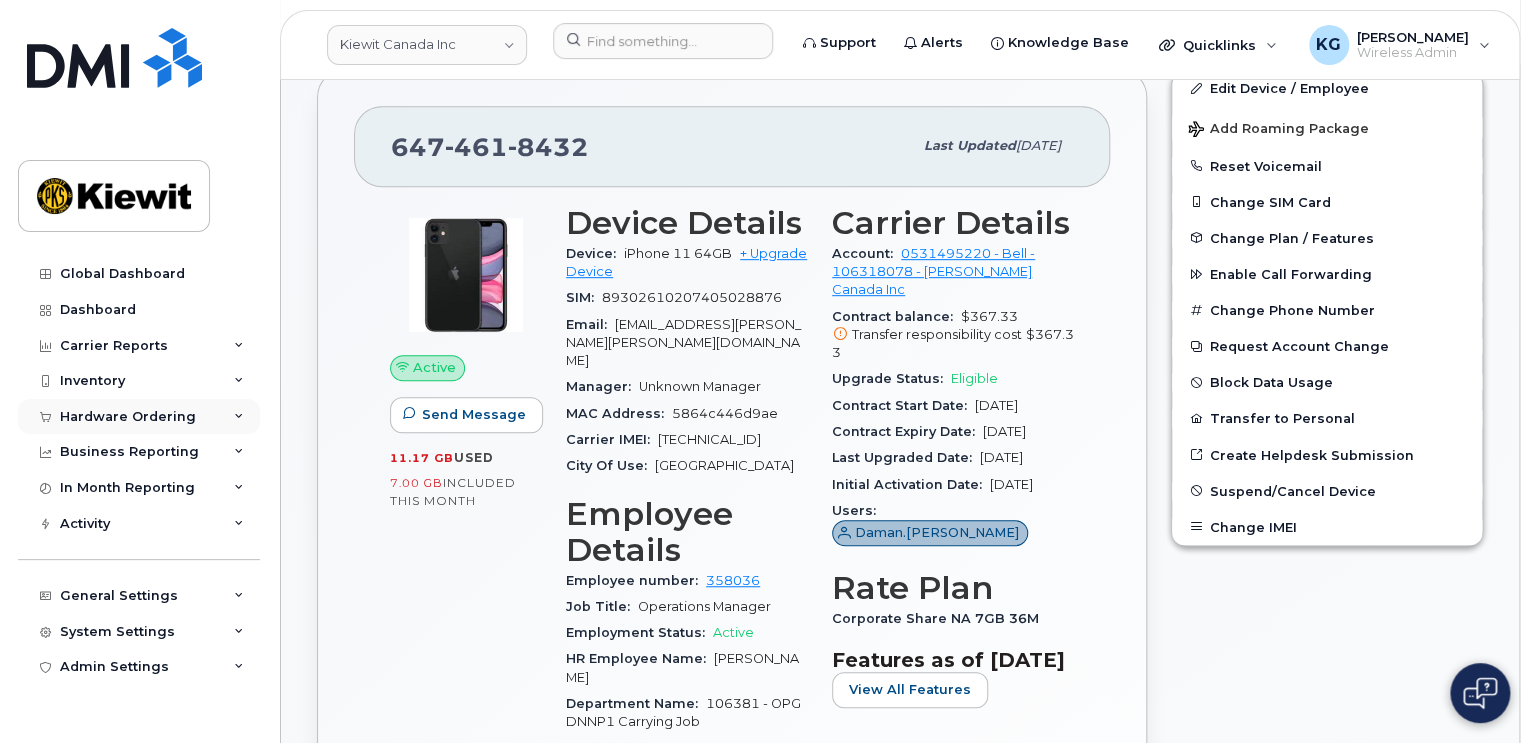 click on "Hardware Ordering" at bounding box center (139, 417) 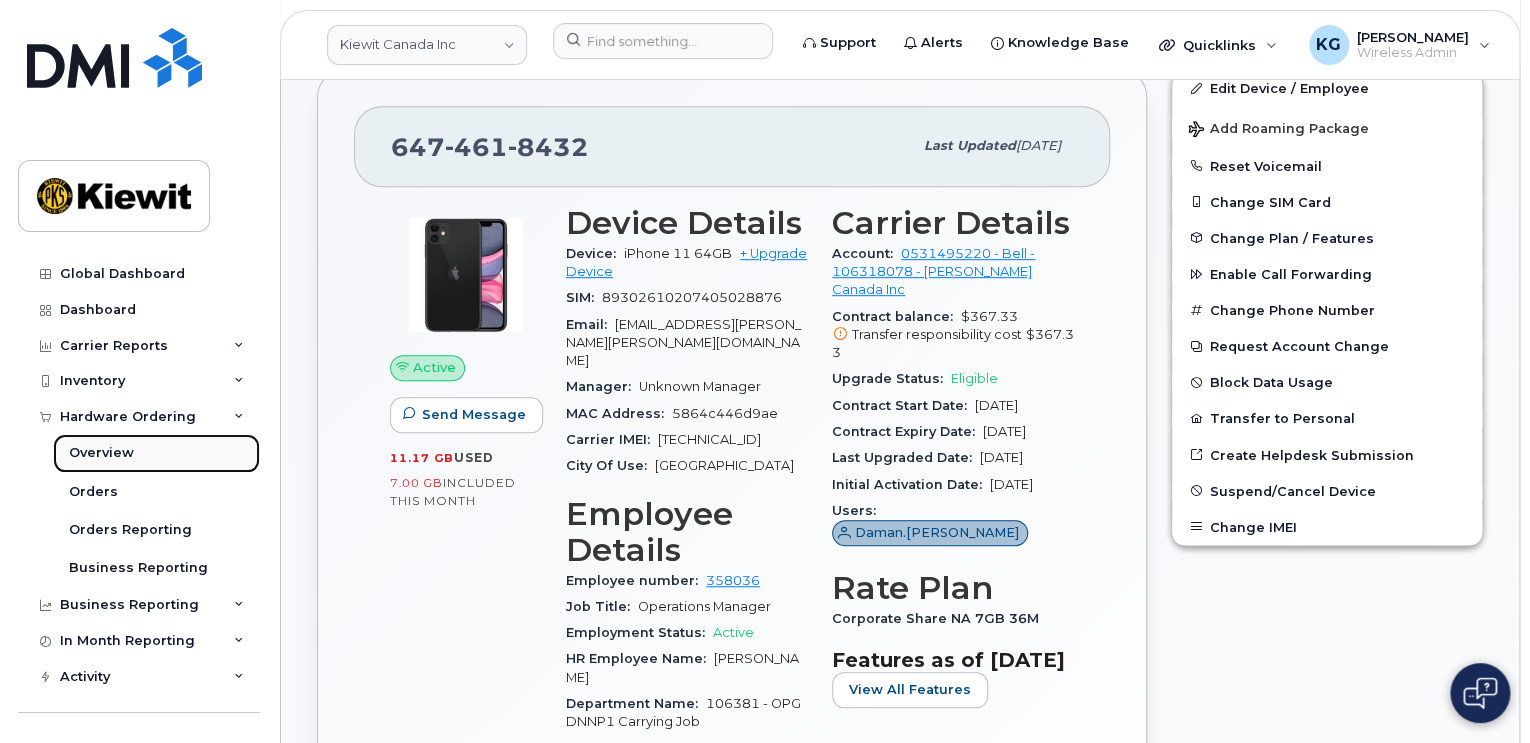 click on "Overview" at bounding box center [101, 453] 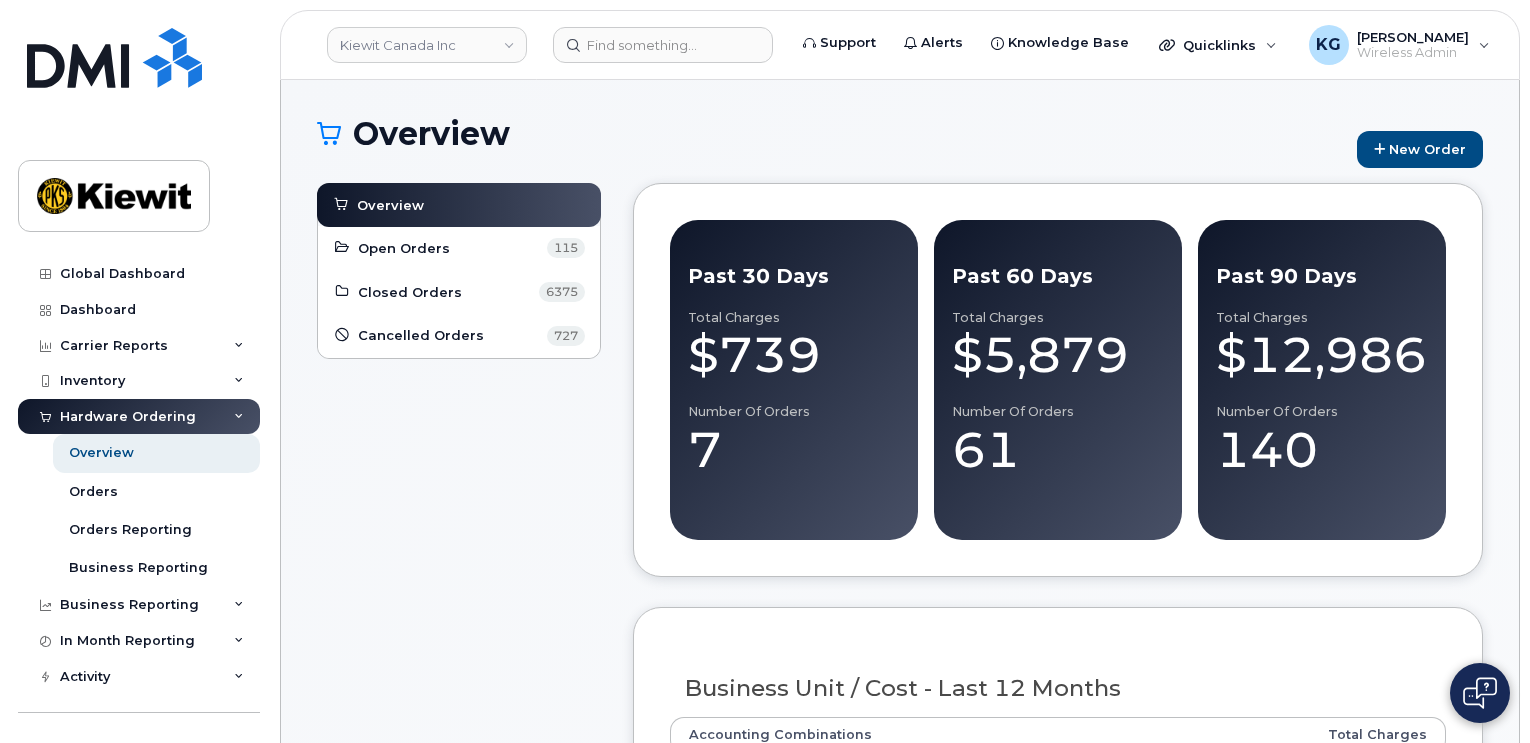 scroll, scrollTop: 0, scrollLeft: 0, axis: both 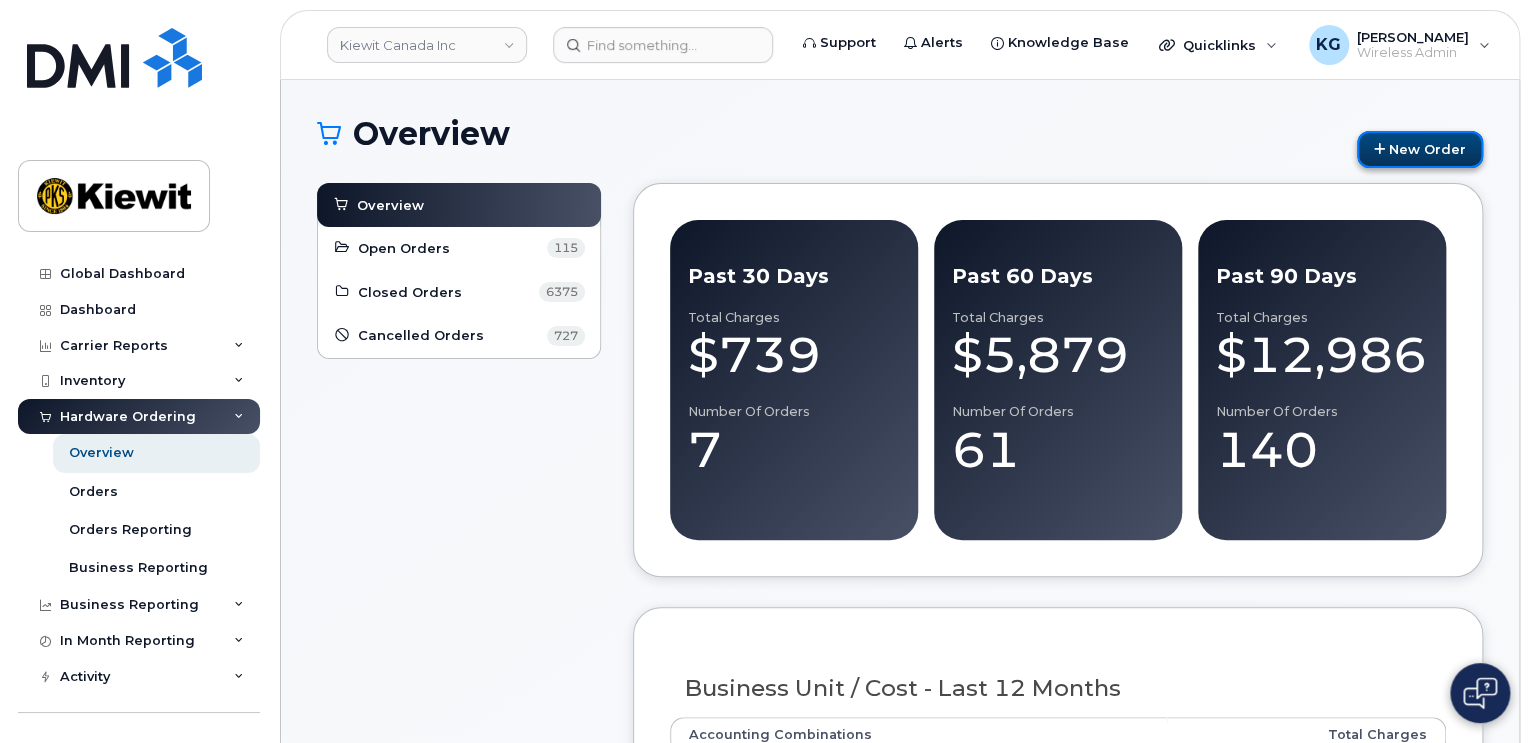 click on "New Order" at bounding box center [1420, 149] 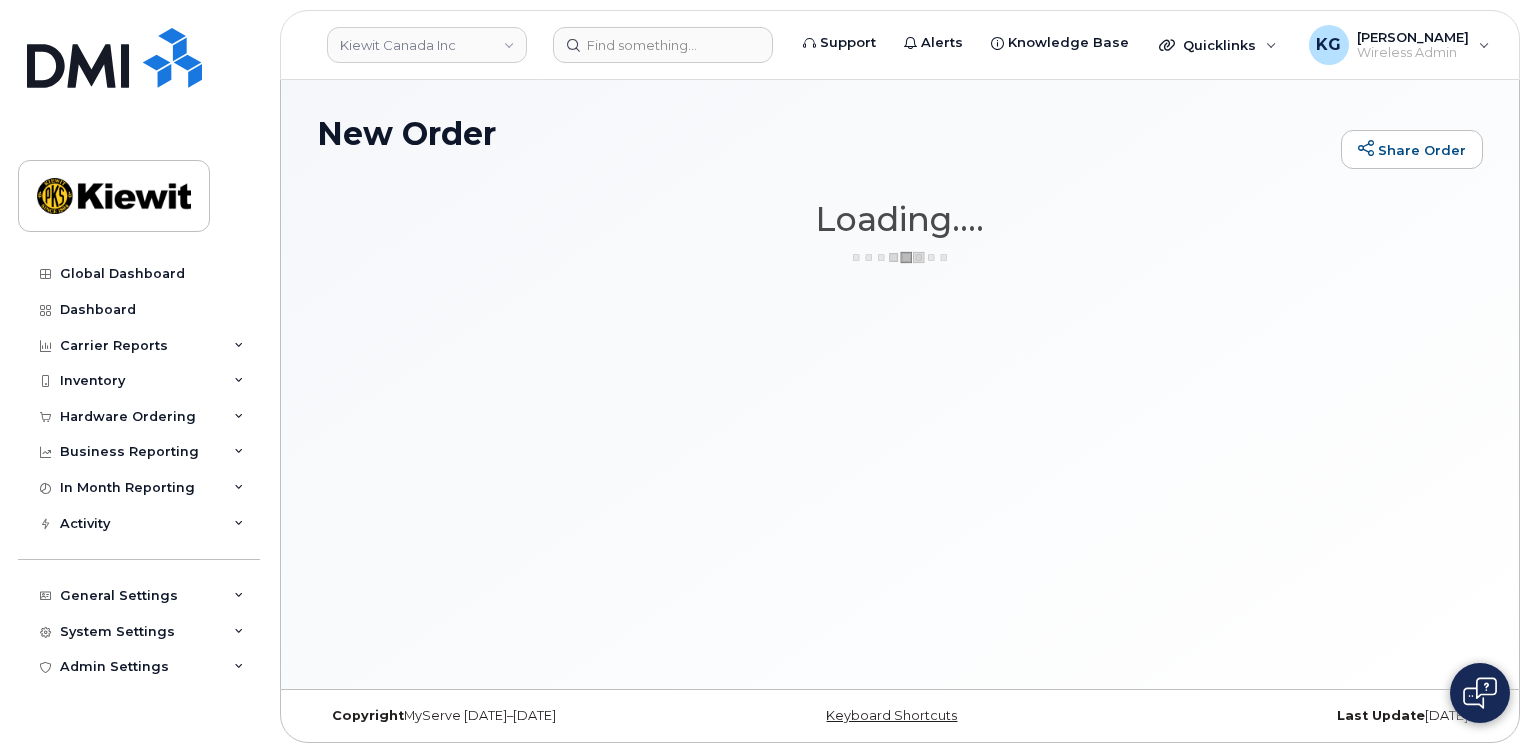 scroll, scrollTop: 0, scrollLeft: 0, axis: both 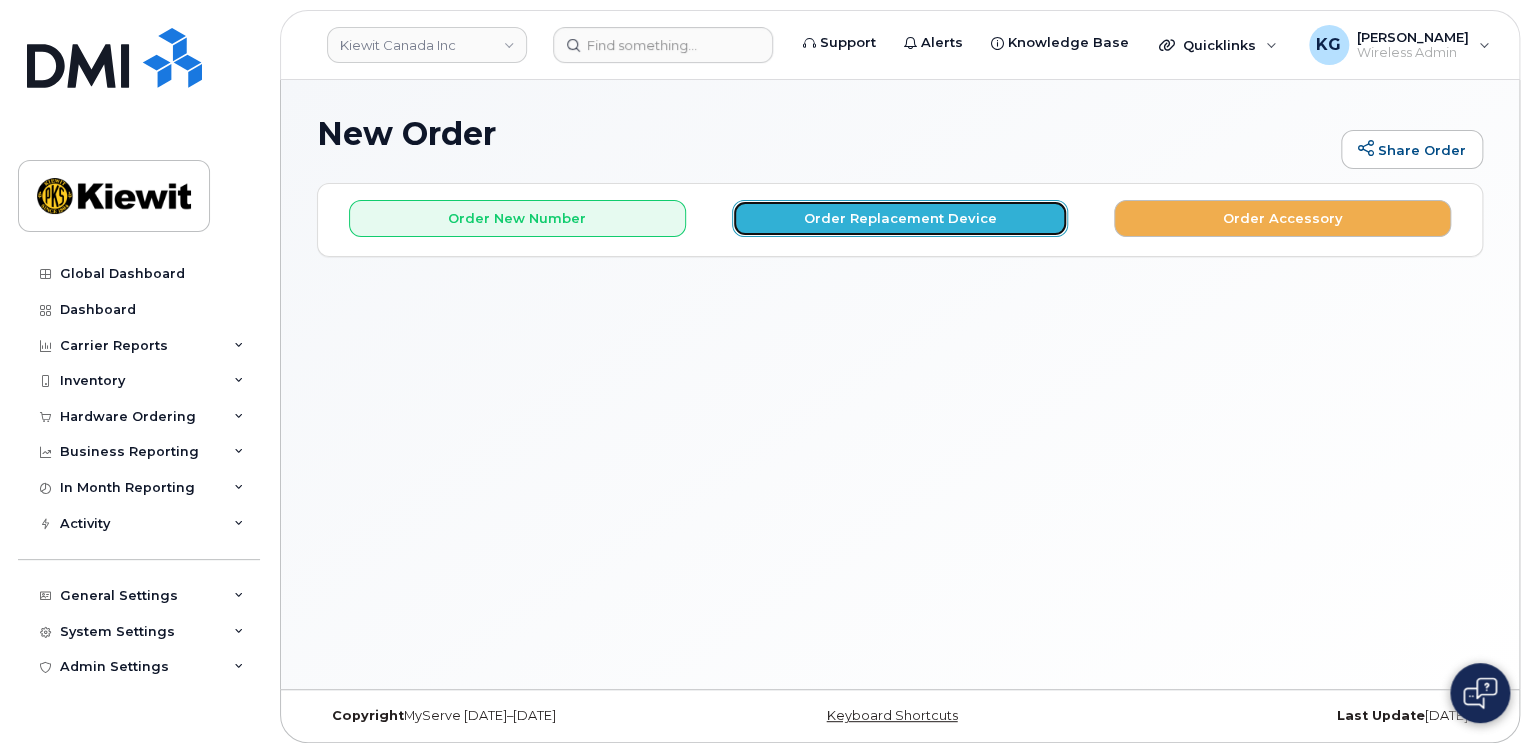 click on "Order Replacement Device" at bounding box center [900, 218] 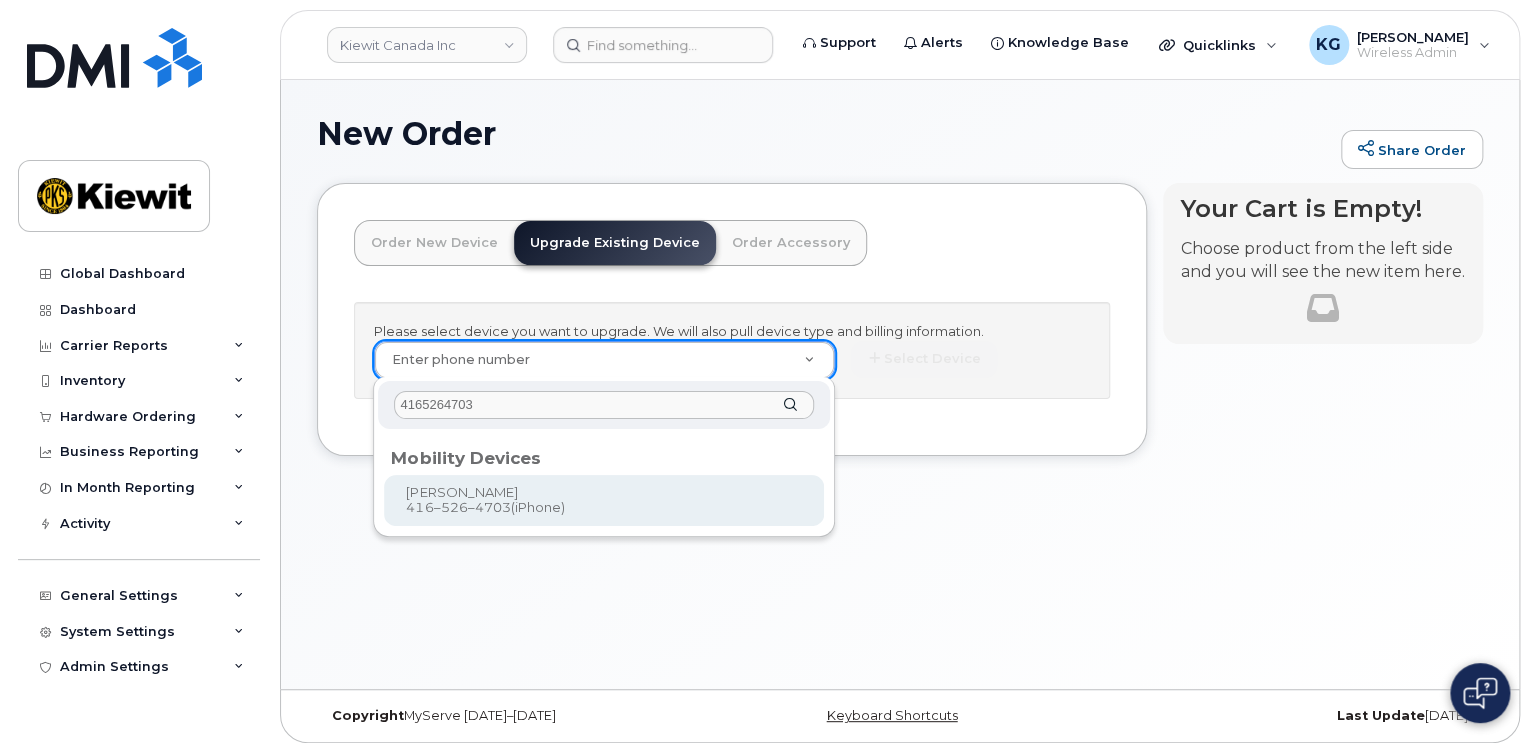 type on "4165264703" 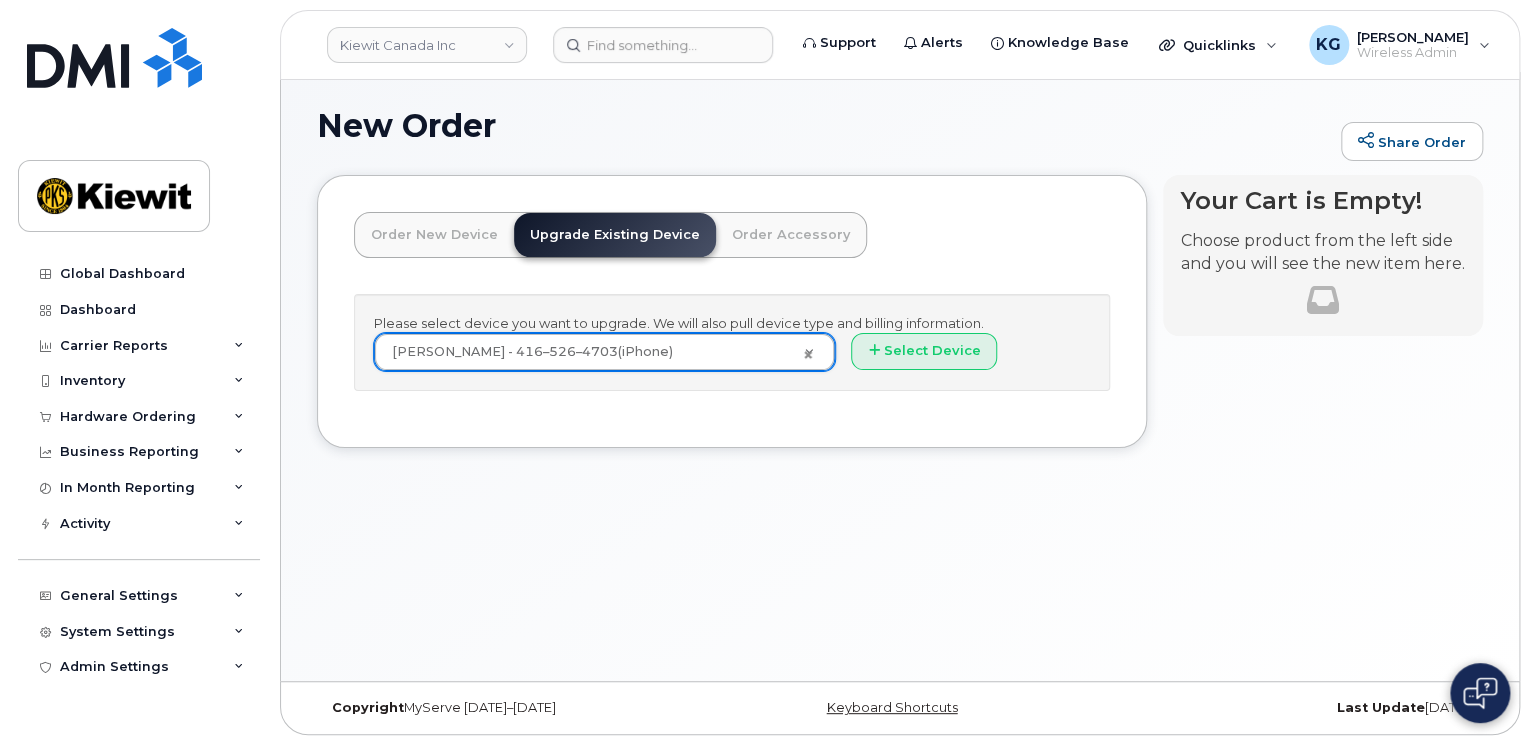 scroll, scrollTop: 9, scrollLeft: 0, axis: vertical 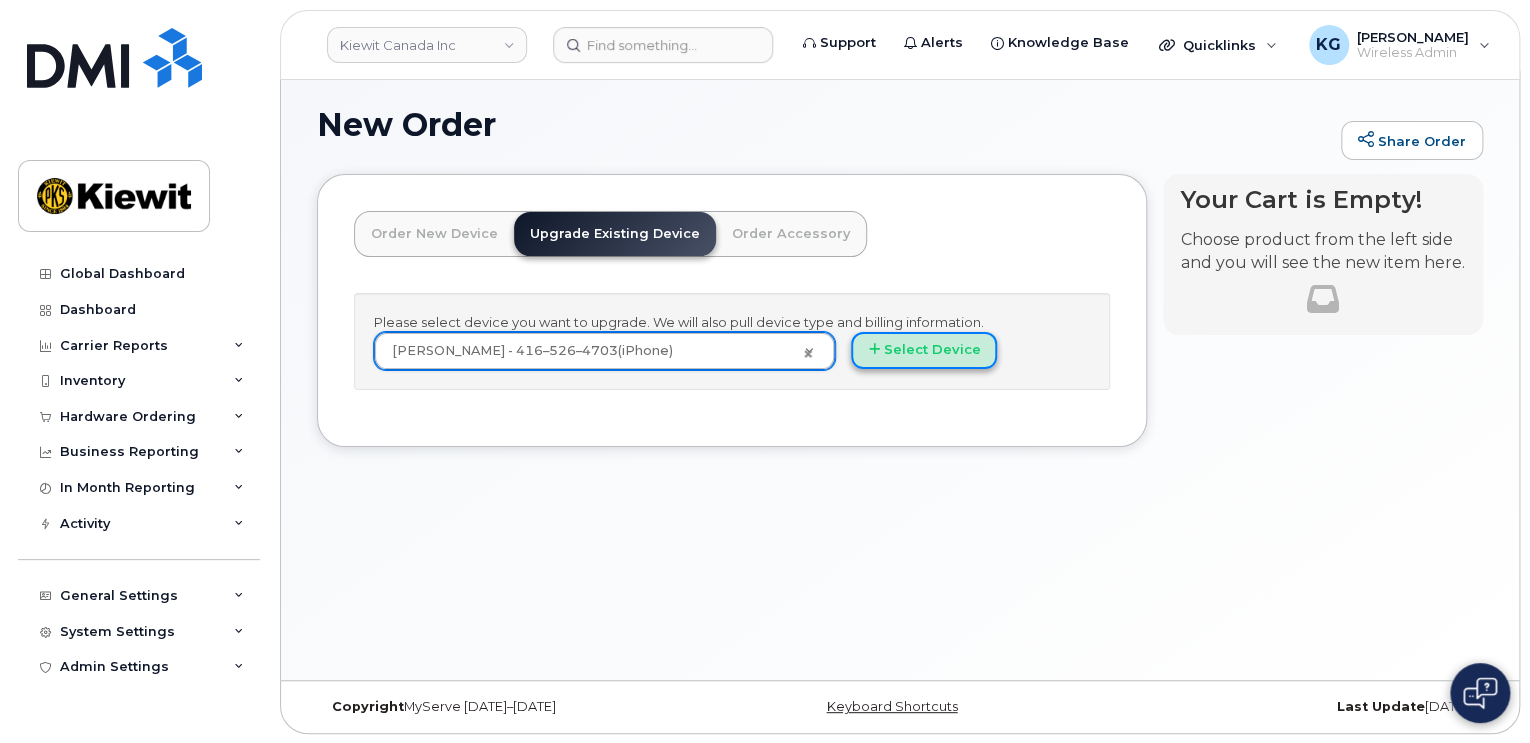 click on "Select Device" at bounding box center (924, 350) 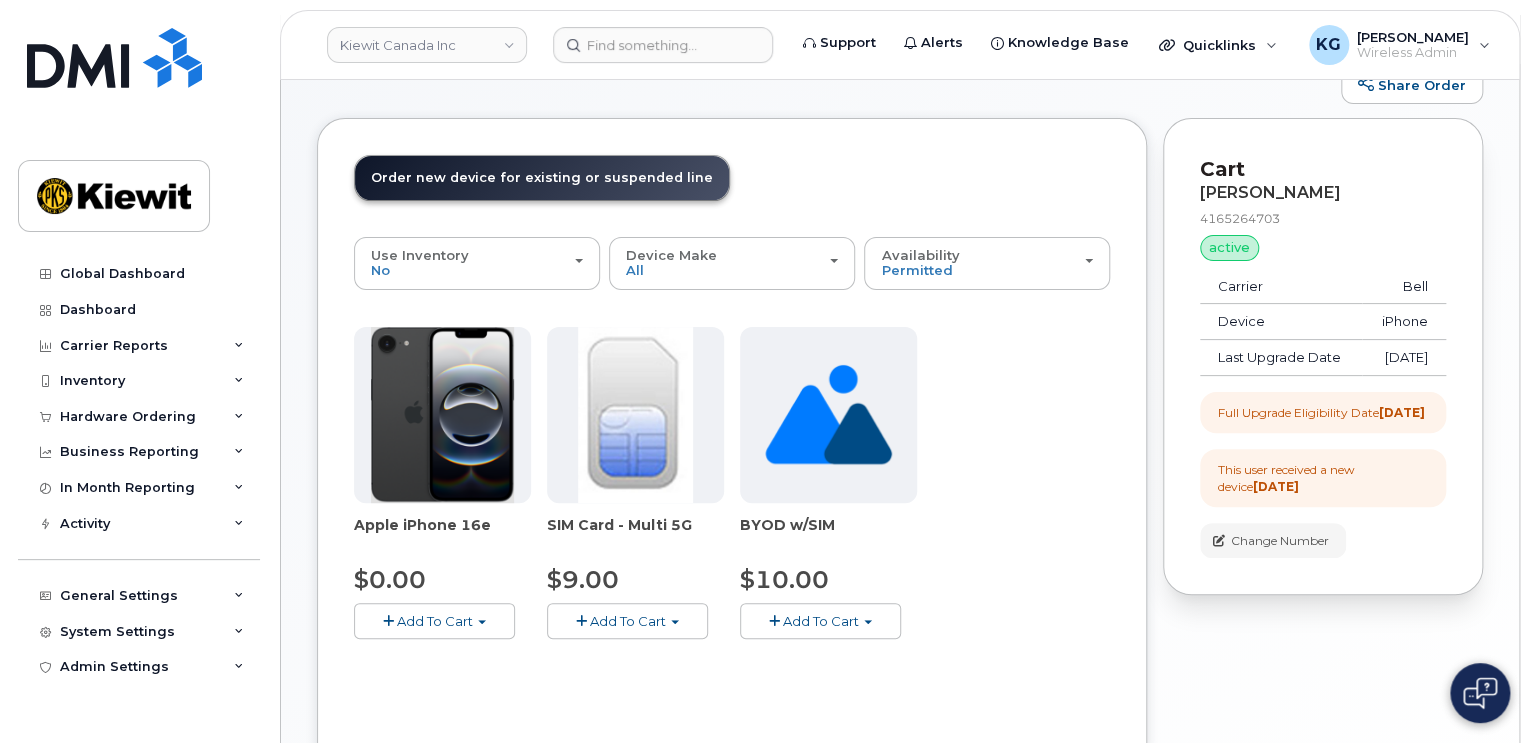 scroll, scrollTop: 0, scrollLeft: 0, axis: both 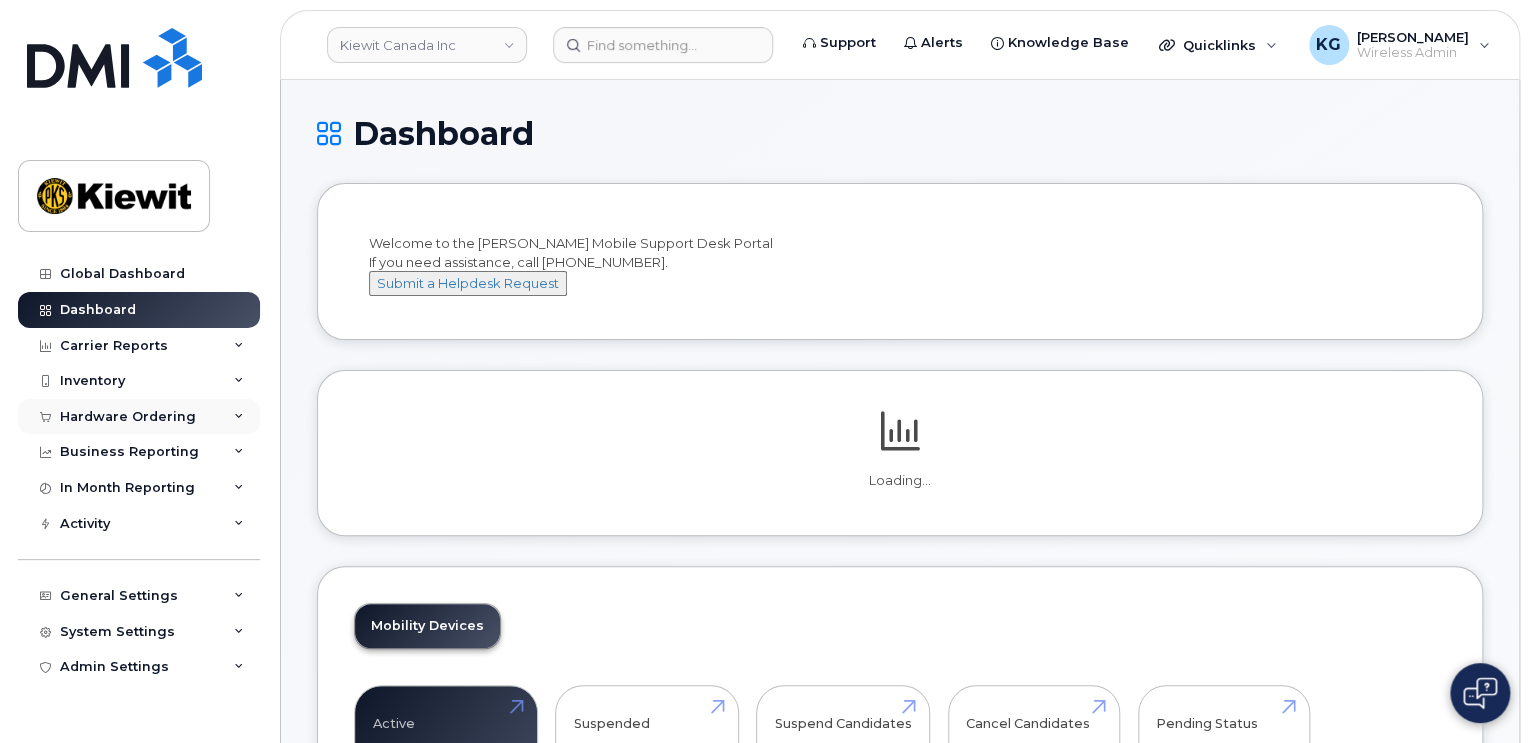 click on "Hardware Ordering" at bounding box center [139, 417] 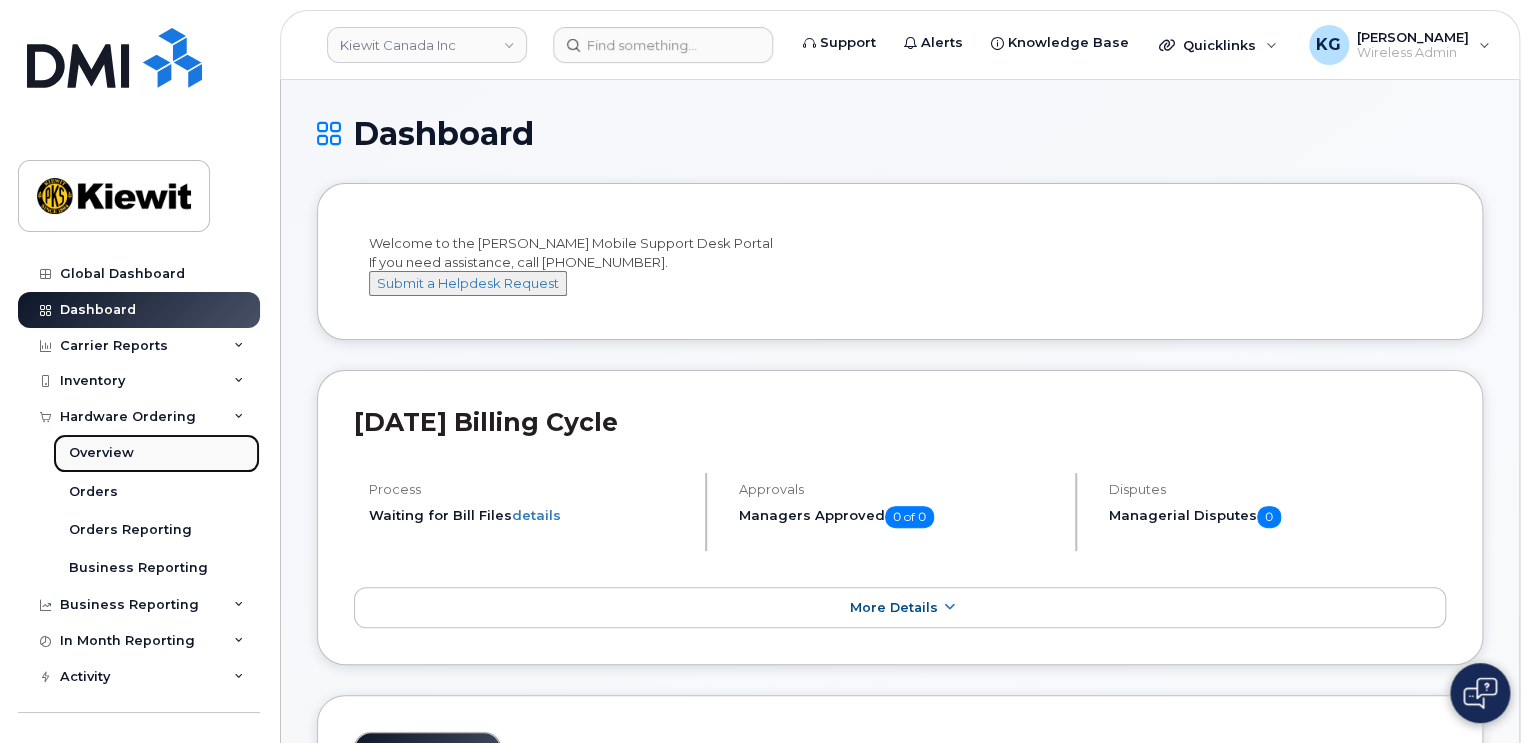 click on "Overview" at bounding box center [101, 453] 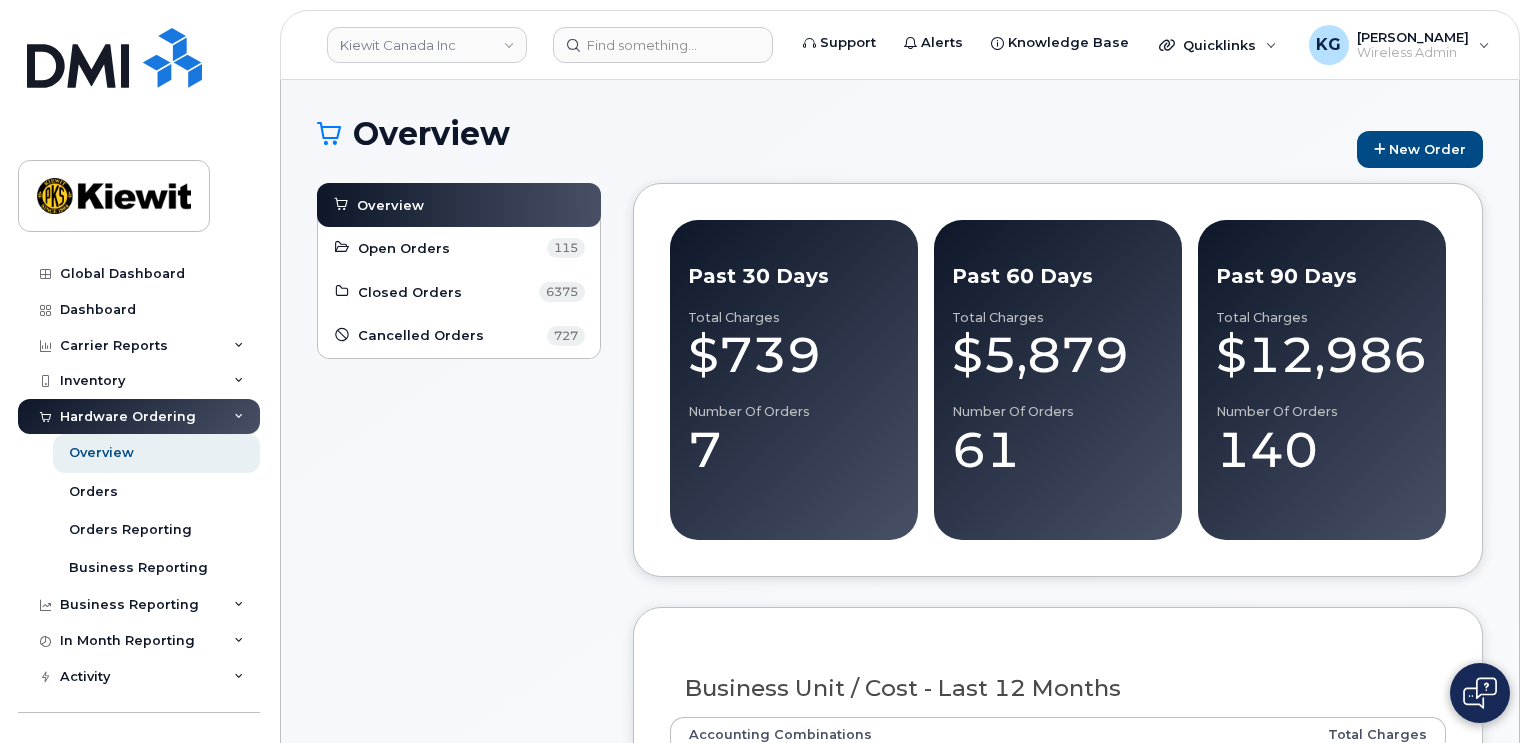scroll, scrollTop: 0, scrollLeft: 0, axis: both 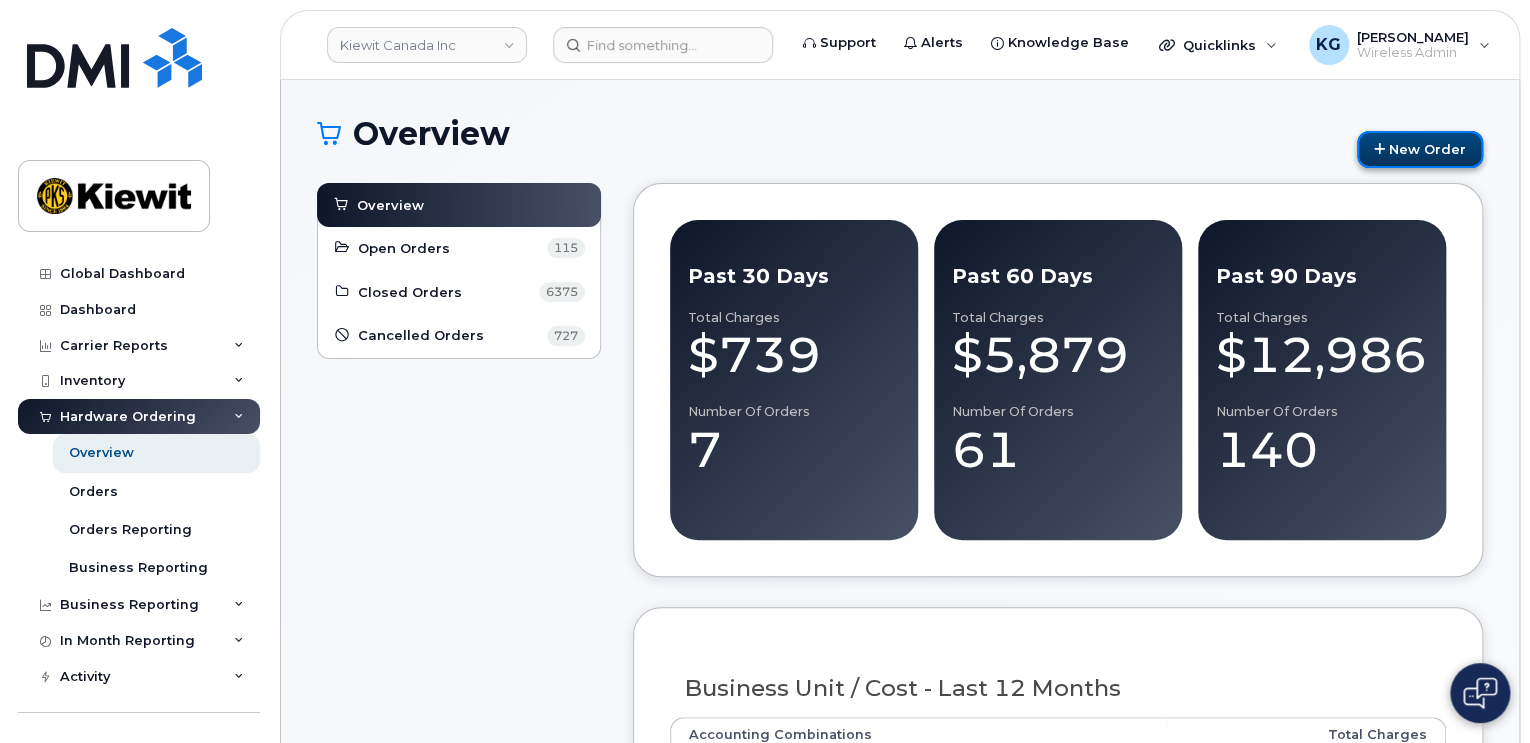 click on "New Order" at bounding box center (1420, 149) 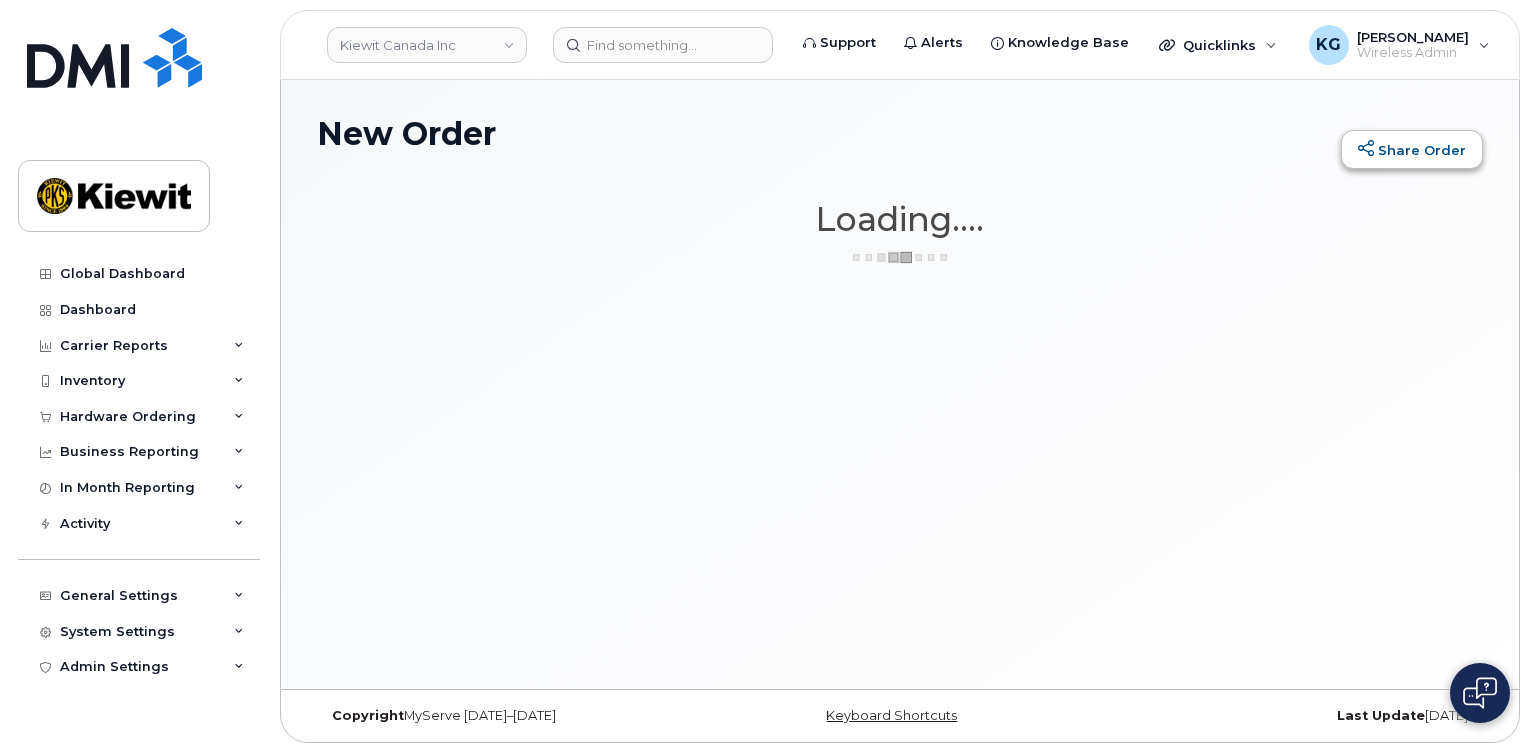 scroll, scrollTop: 0, scrollLeft: 0, axis: both 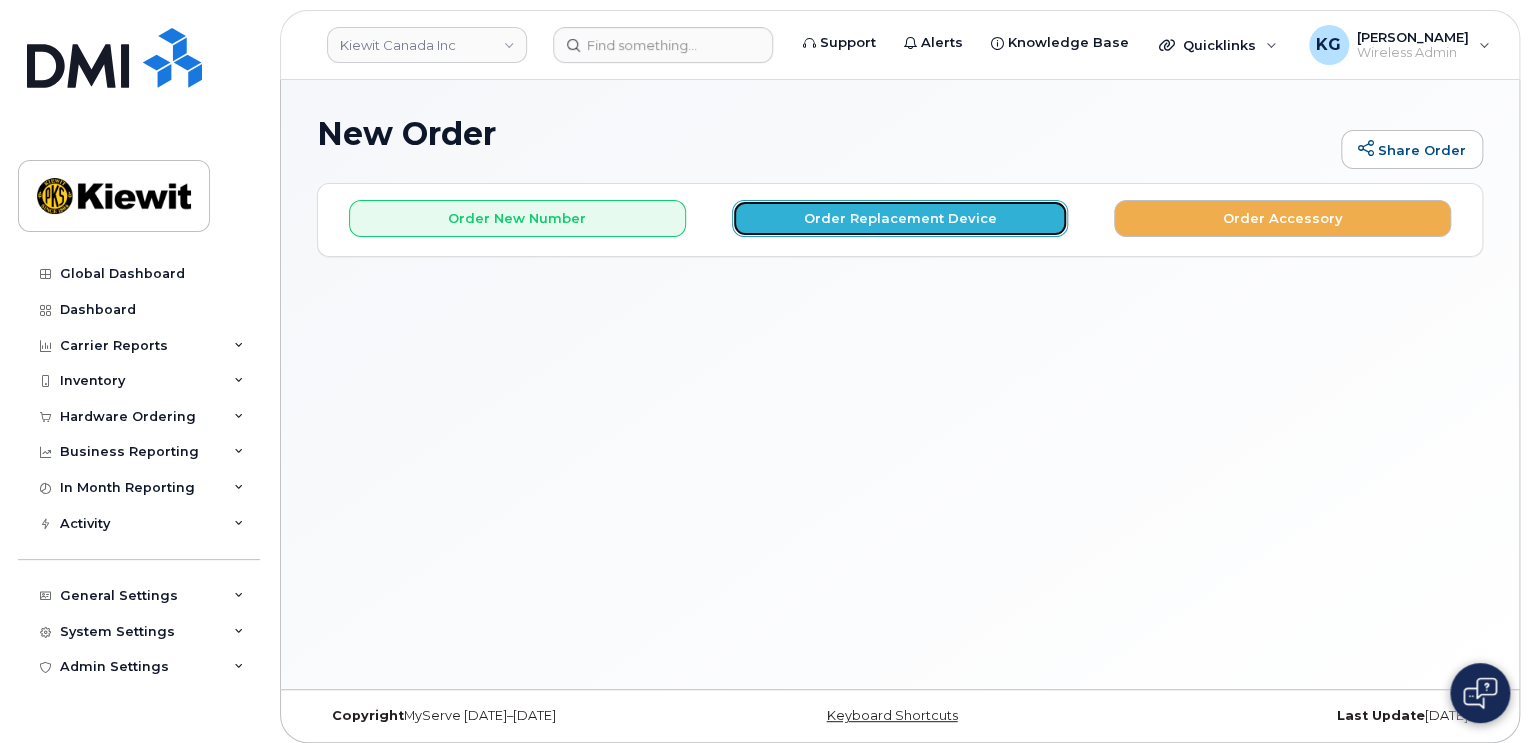 click on "Order Replacement Device" at bounding box center [900, 218] 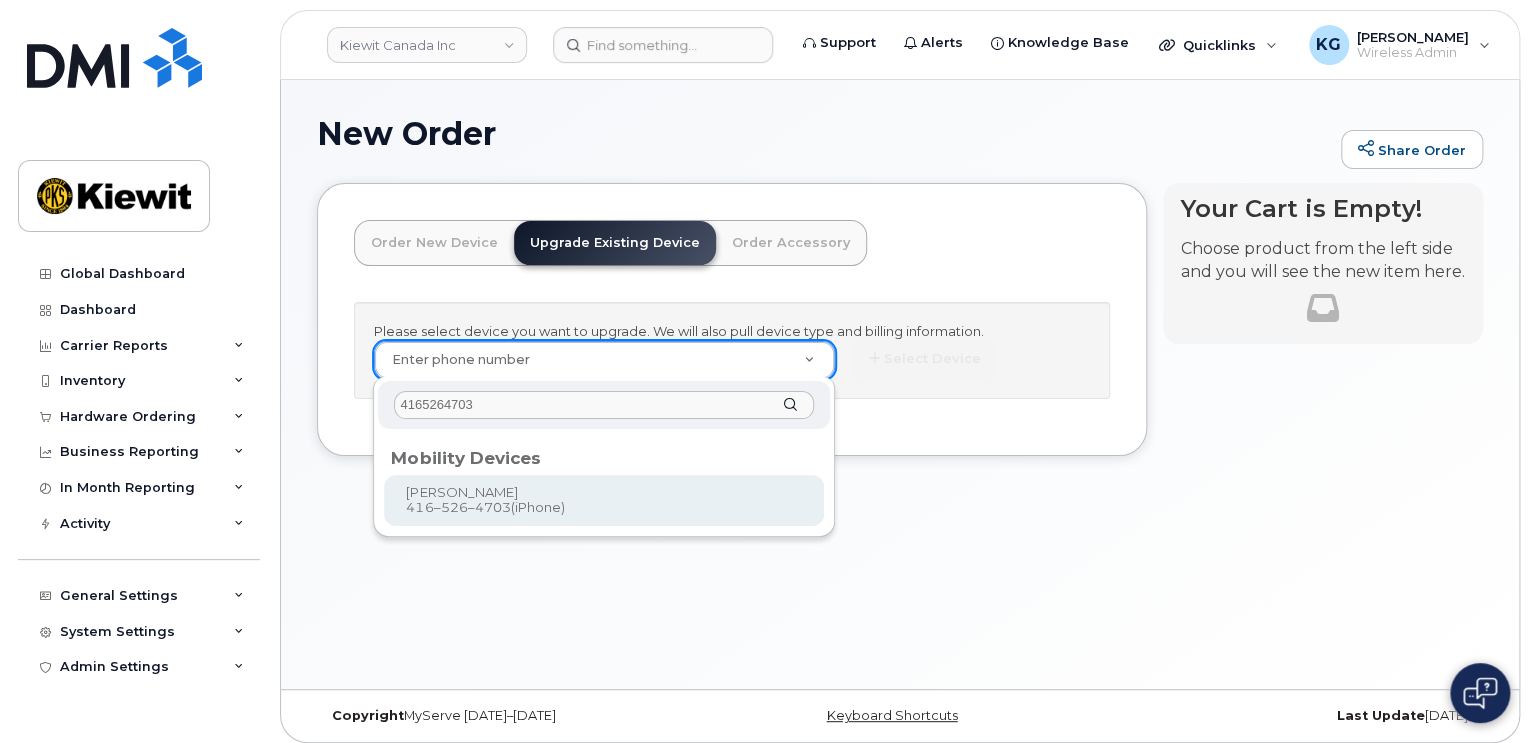 type on "4165264703" 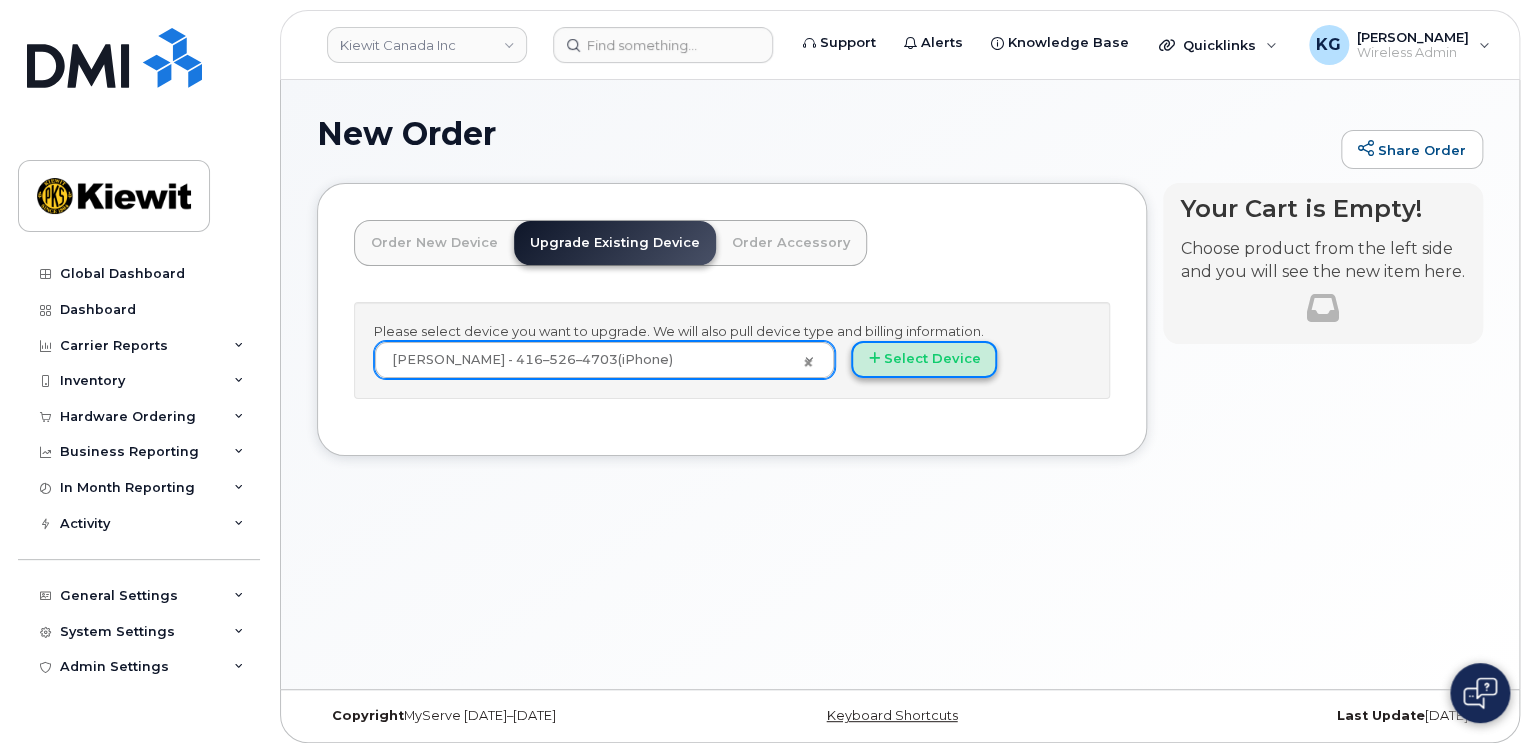 click on "Select Device" at bounding box center (924, 359) 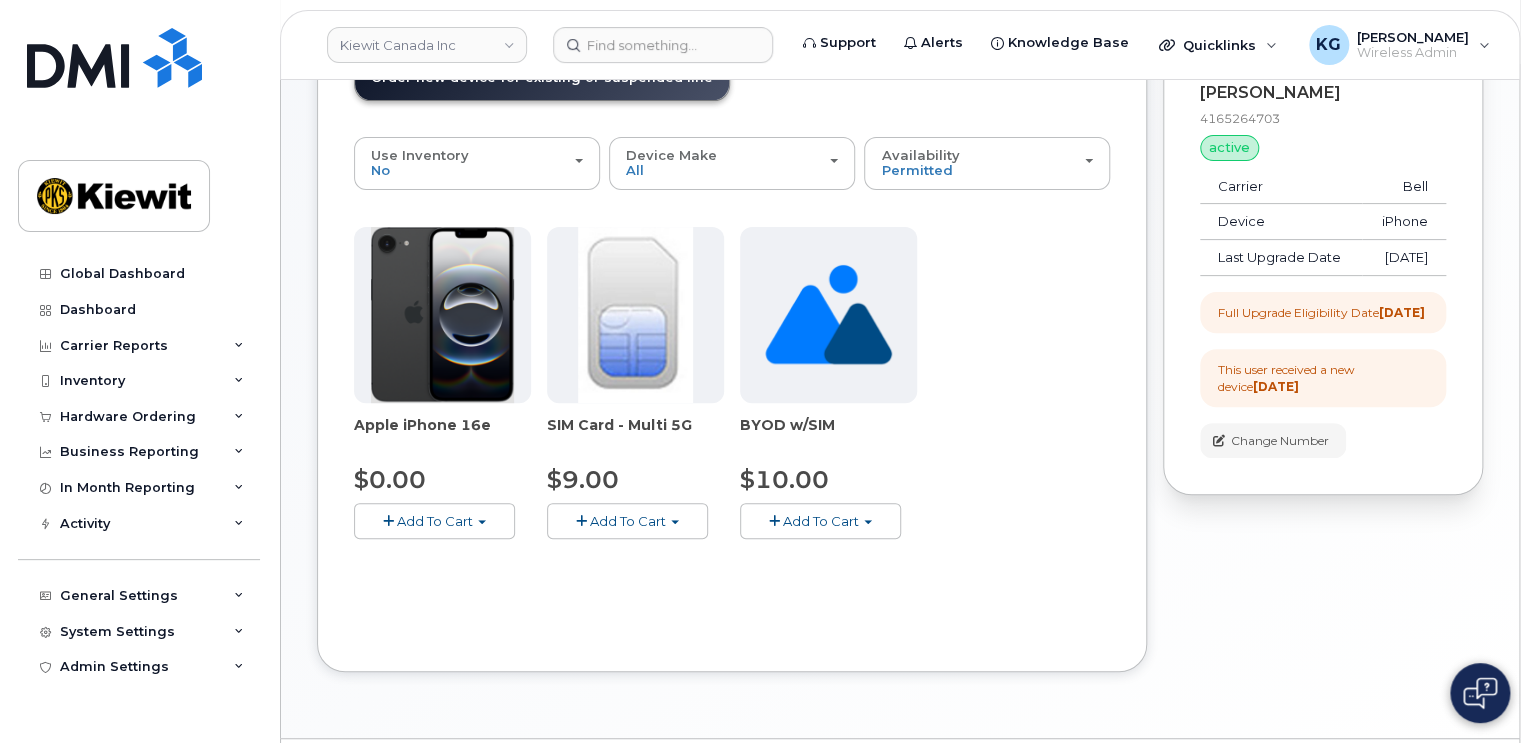 scroll, scrollTop: 221, scrollLeft: 0, axis: vertical 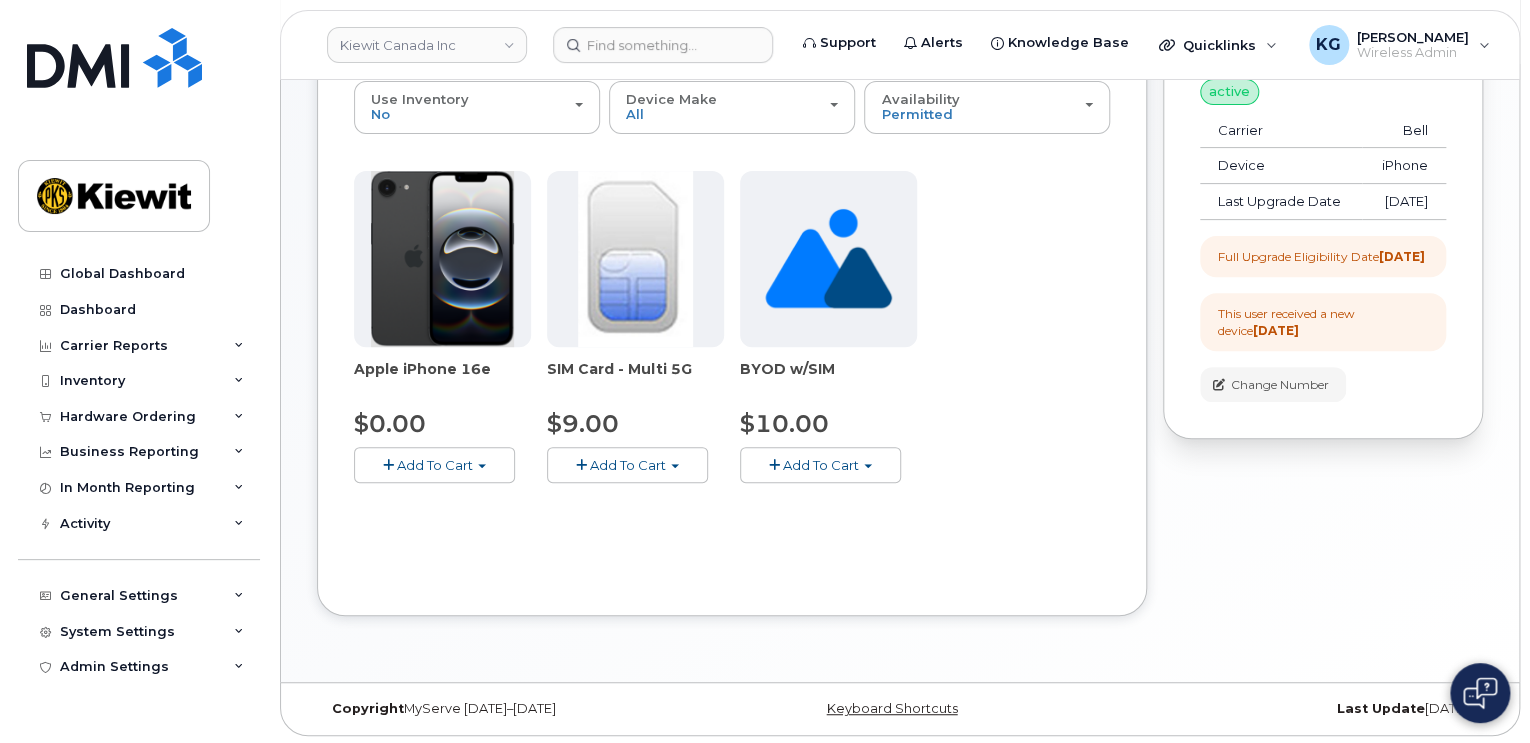 click on "Add To Cart" at bounding box center [435, 465] 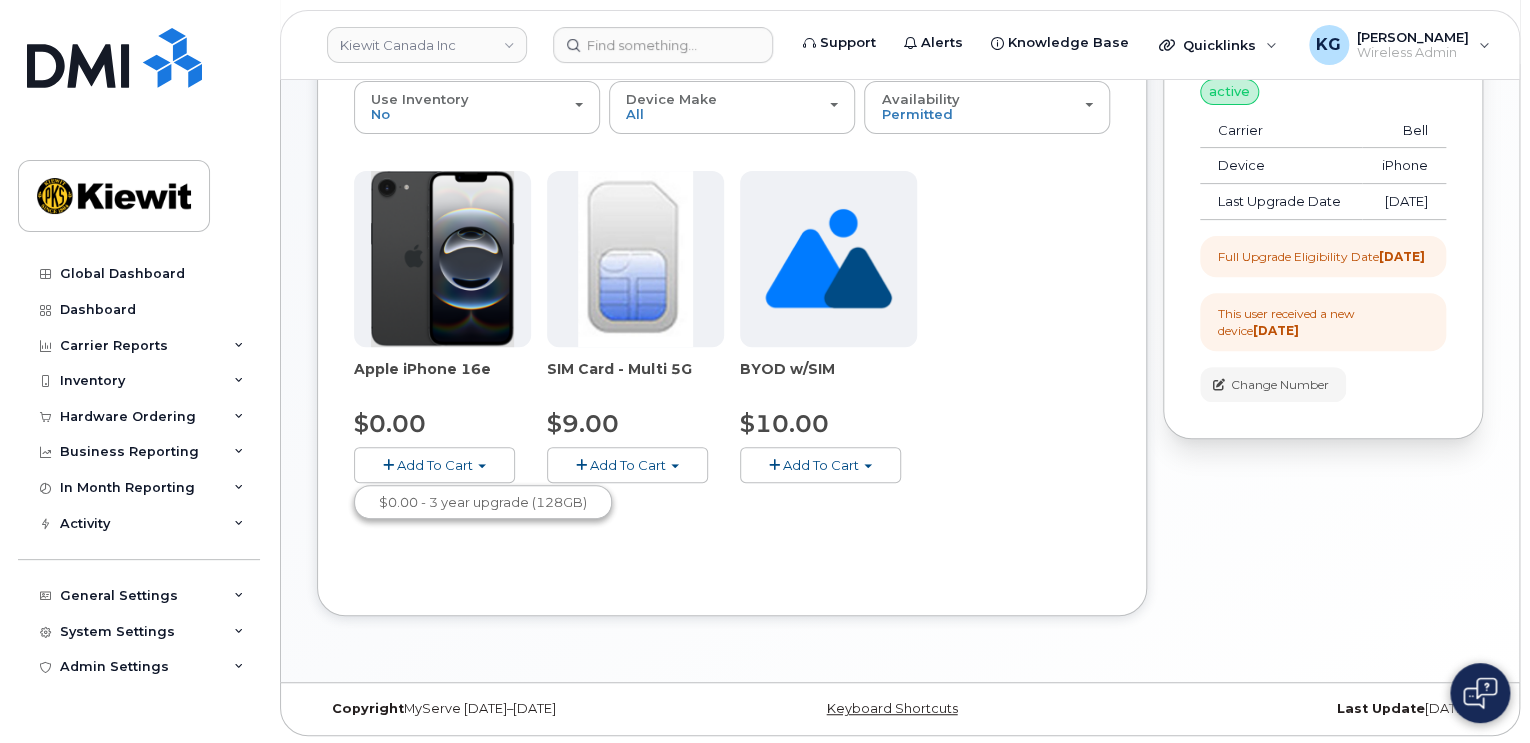 click at bounding box center [482, 466] 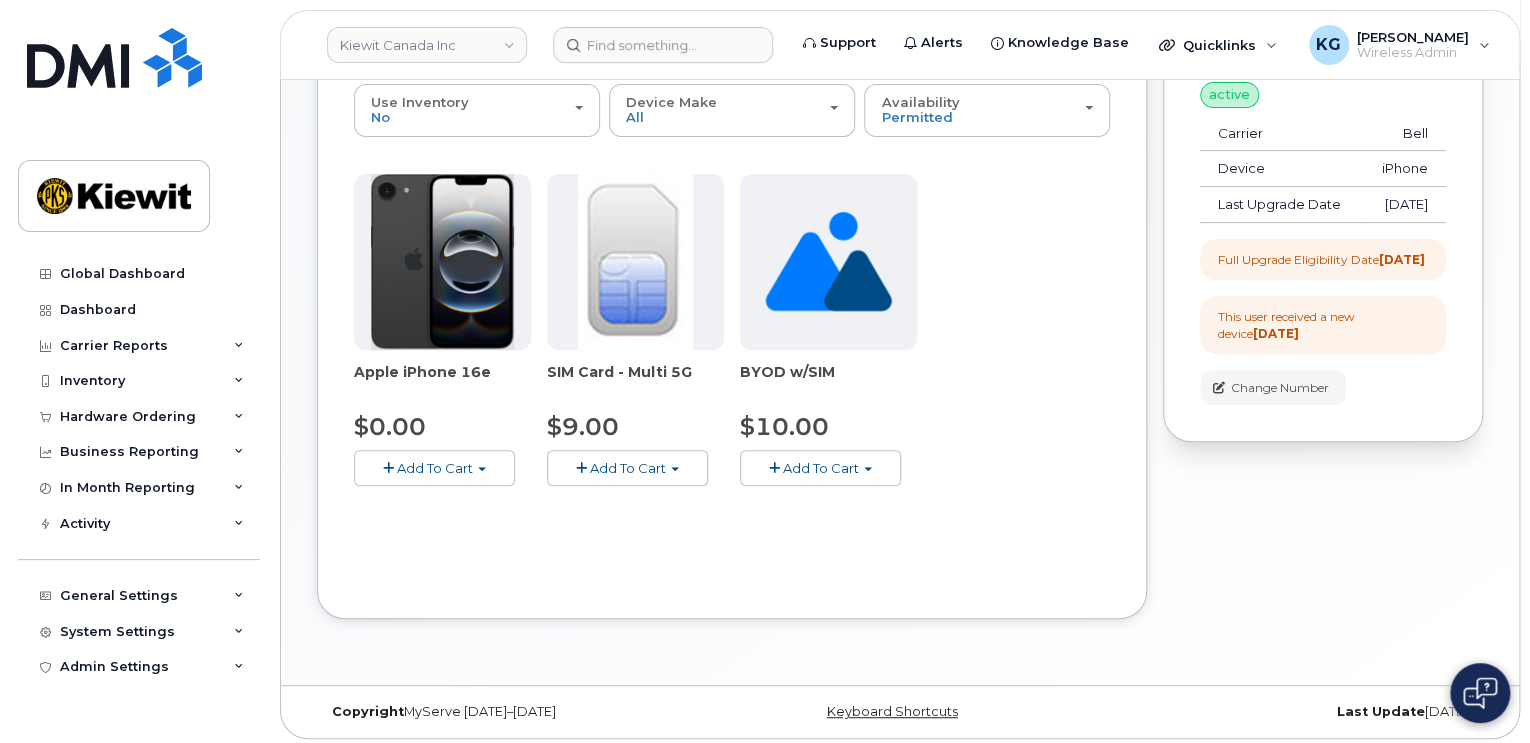 scroll, scrollTop: 221, scrollLeft: 0, axis: vertical 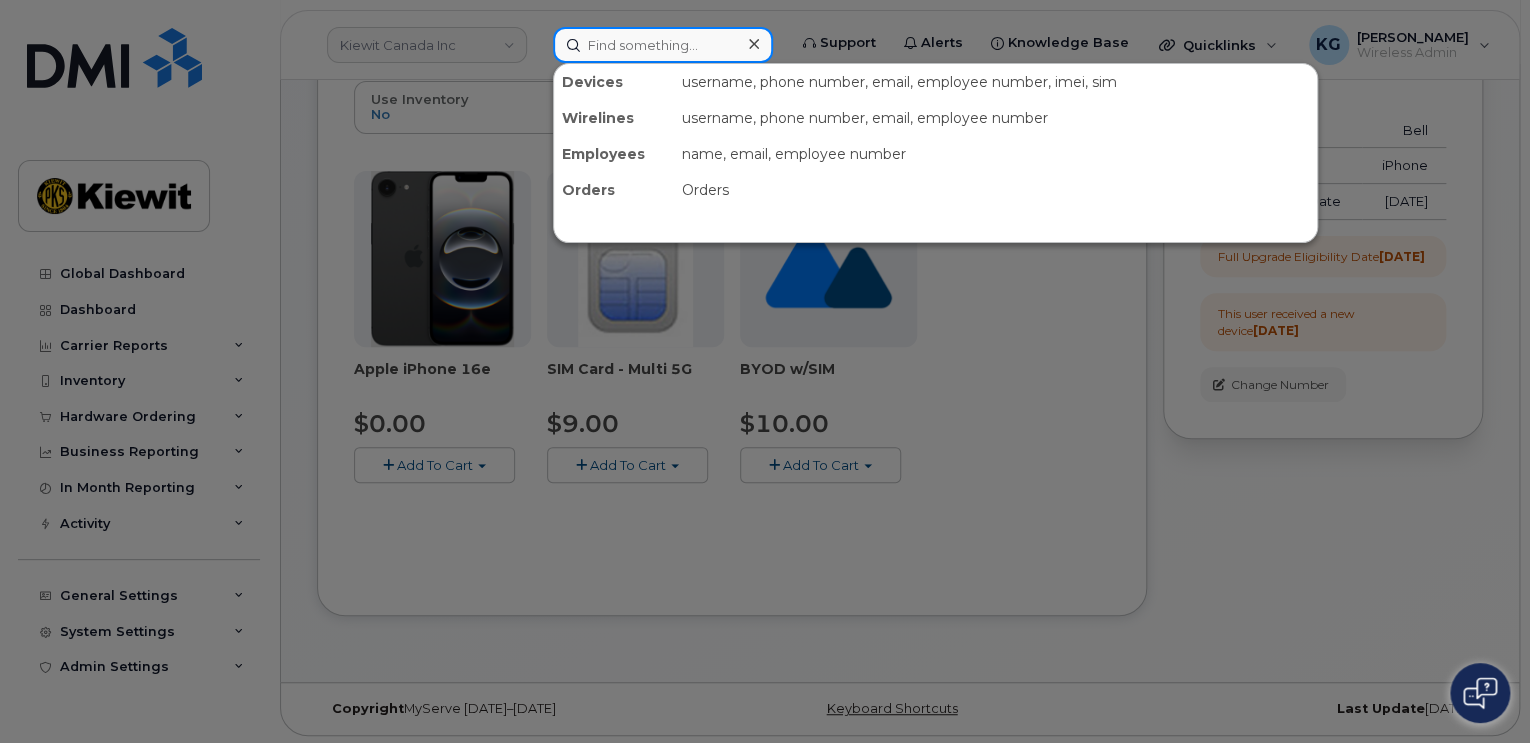 click at bounding box center (663, 45) 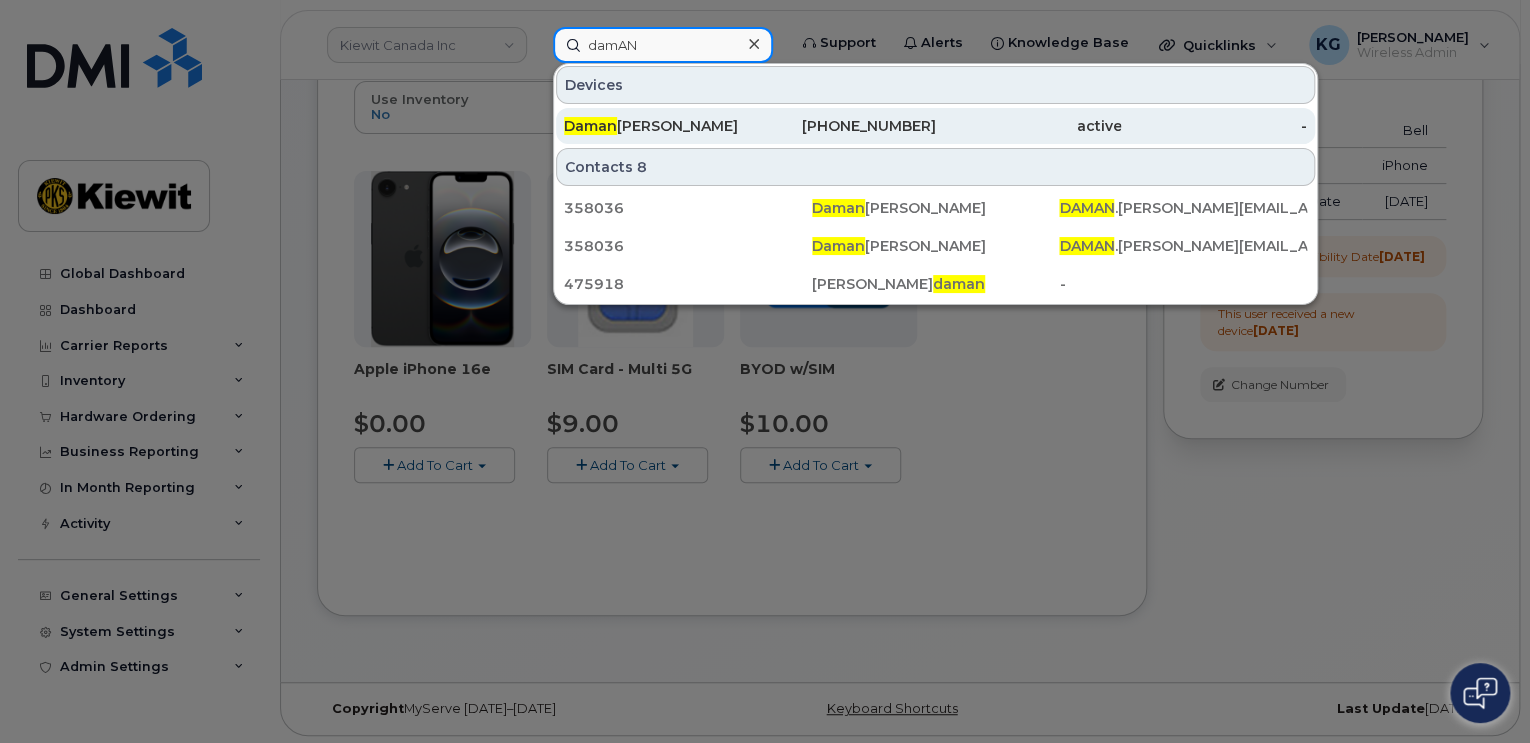 type on "damAN" 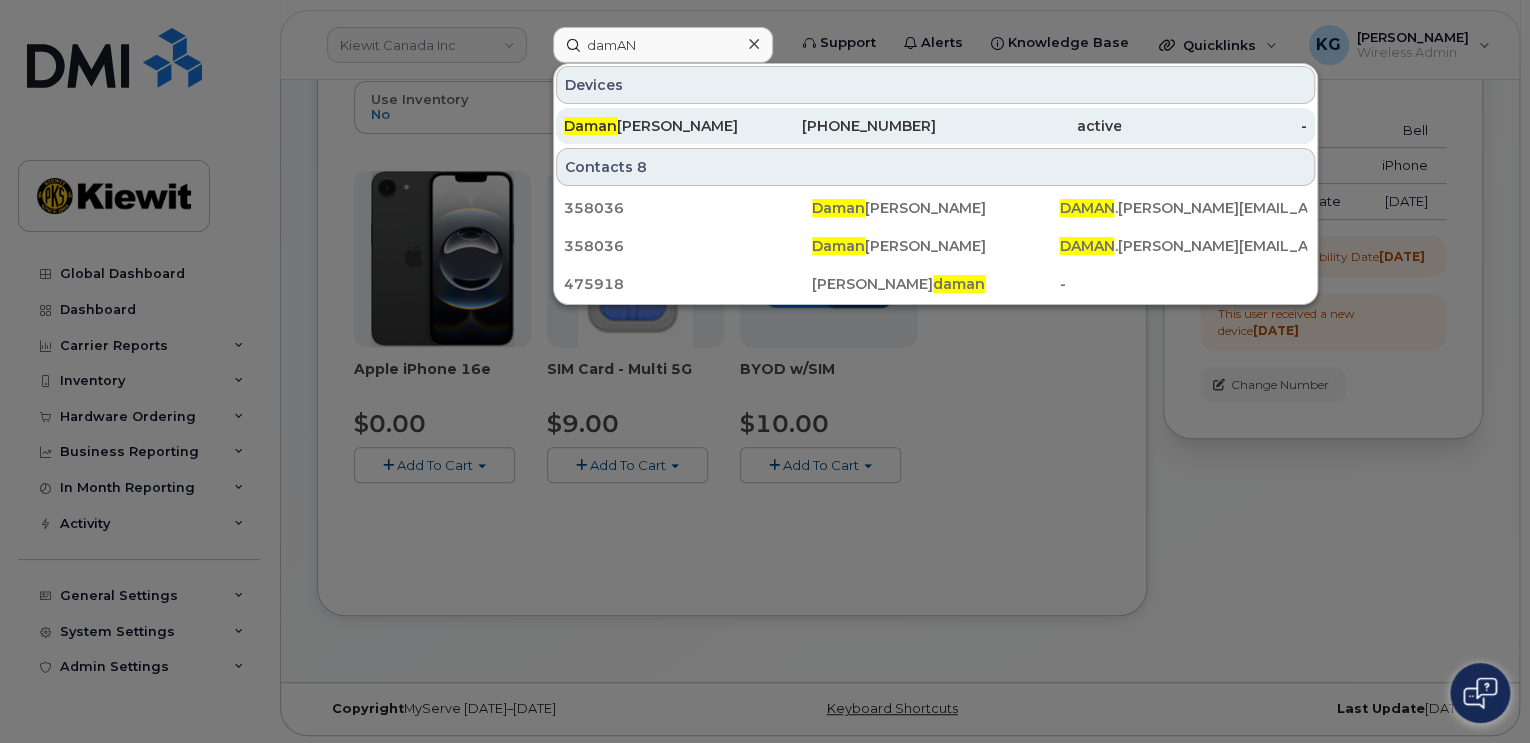 click on "[PERSON_NAME]" 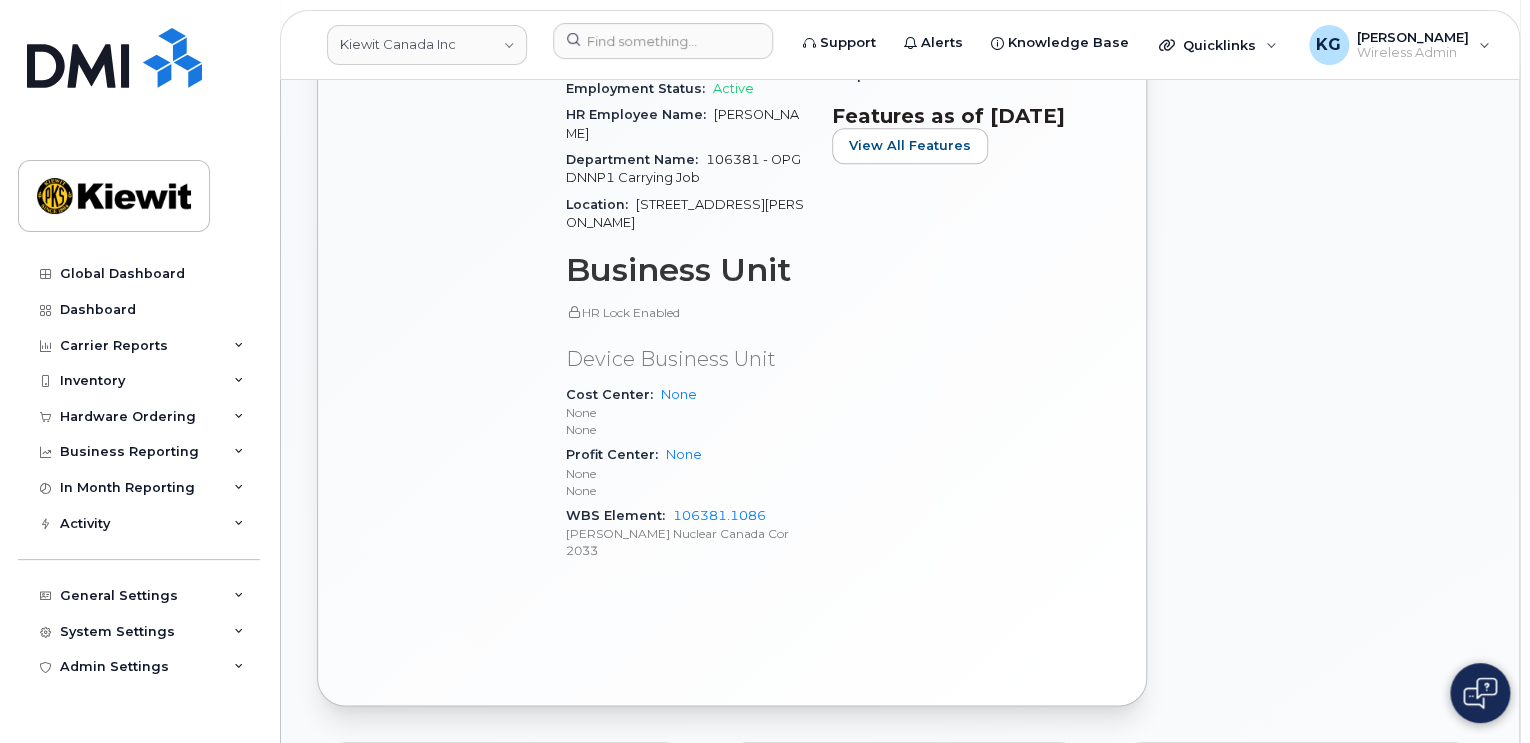 scroll, scrollTop: 983, scrollLeft: 0, axis: vertical 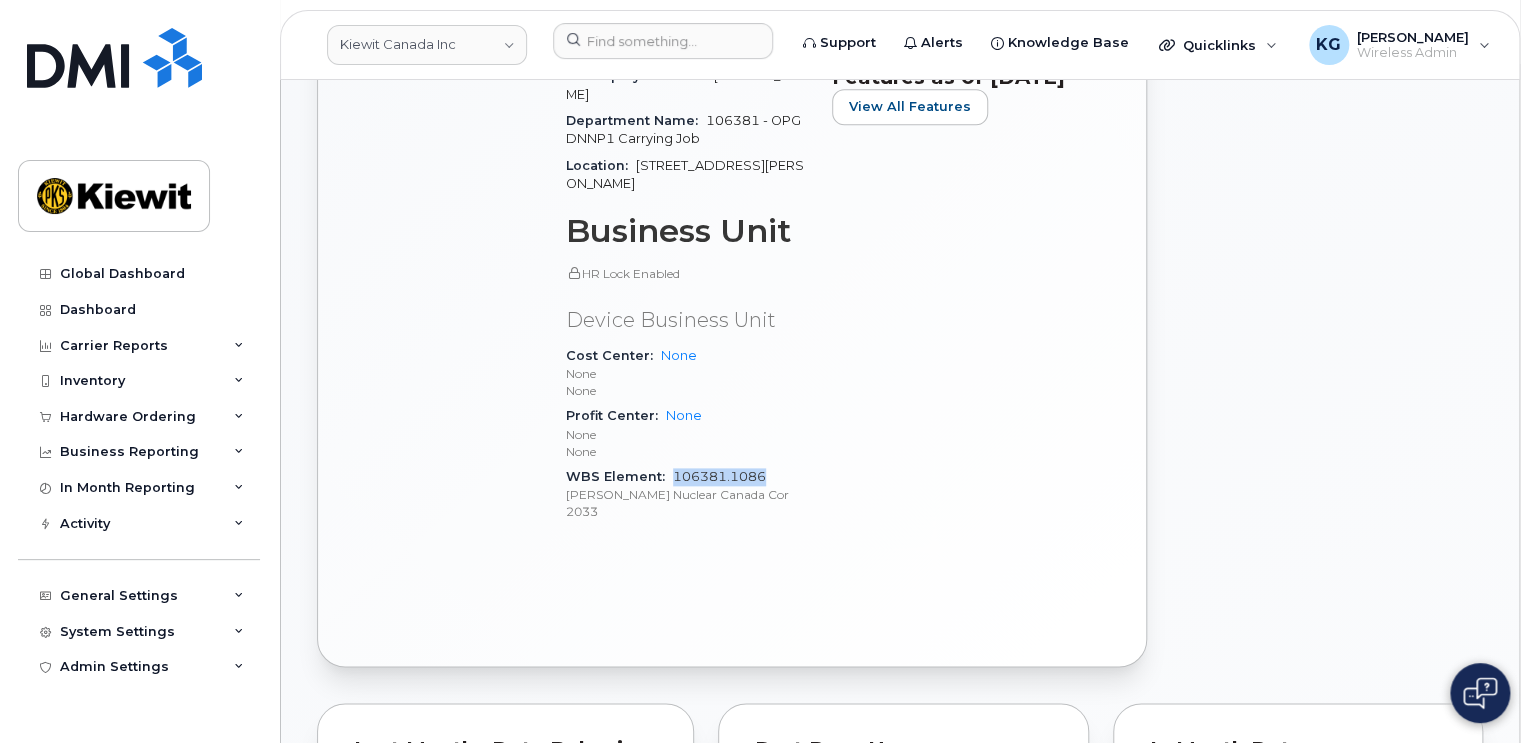 drag, startPoint x: 769, startPoint y: 440, endPoint x: 671, endPoint y: 435, distance: 98.12747 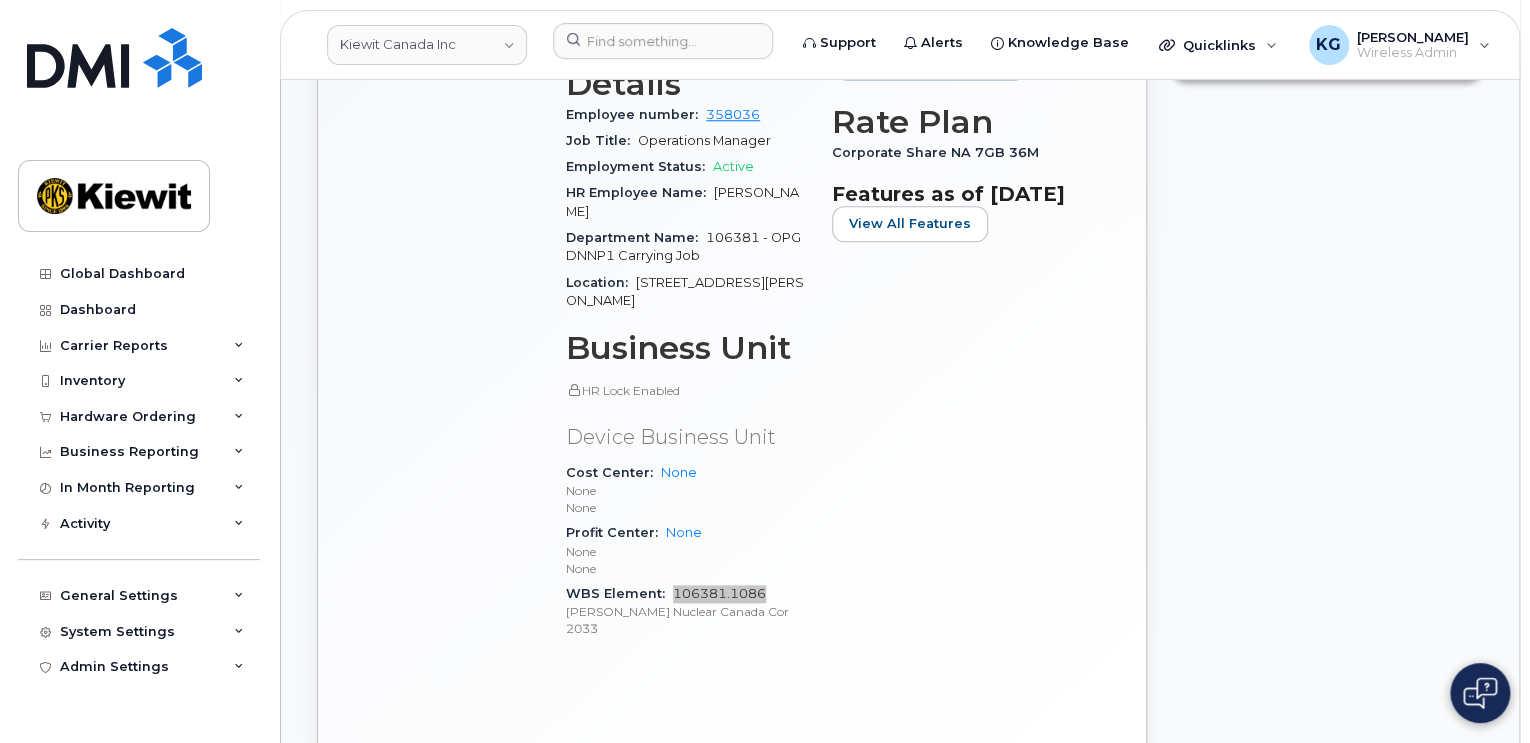 scroll, scrollTop: 883, scrollLeft: 0, axis: vertical 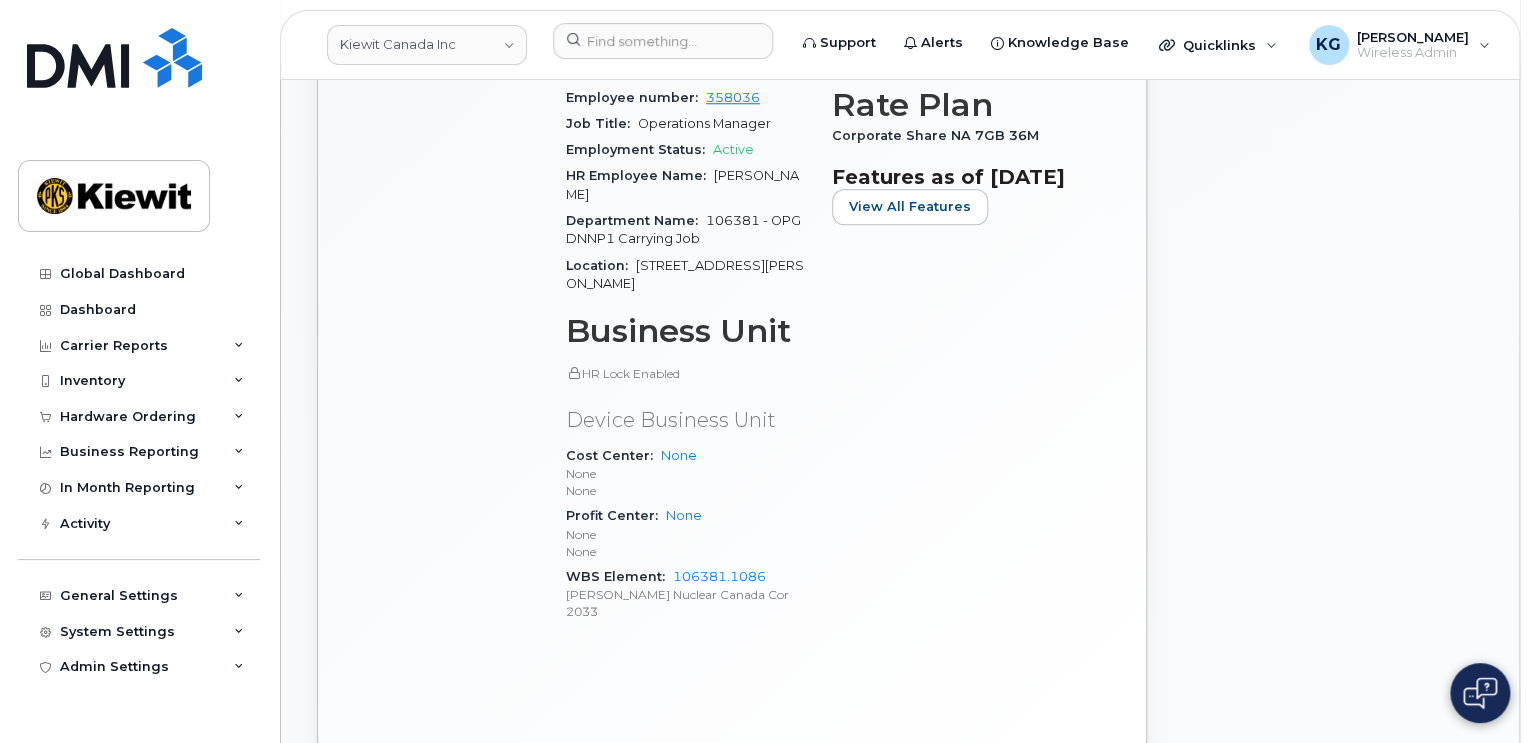 click on "647 461 8432 Last updated  Jun 26, 2025 Active Send Message 11.17 GB  used 7.00 GB  included this month Device Details Device: iPhone 11 64GB + Upgrade Device SIM: 89302610207405028876 Email: DAMAN.GREWAL@KIEWIT.COM Manager: Unknown Manager MAC Address: 5864c446d9ae Carrier IMEI: 352563742926430 City Of Use: Toronto Employee Details Employee number: 358036 Job Title: Operations Manager Employment Status: Active HR Employee Name: Damanpreet Grewal Department Name: 106381 - OPG DNNP1 Carrying Job Location: 1 Holt Road South Business Unit HR Lock Enabled Device Business Unit Cost Center: None None None Profit Center: None None None WBS Element: 106381.1086 Kiewit Nuclear Canada Cor 2033 Carrier Details Account: 0531495220 - Bell - 106318078 - Kiewit Canada Inc Contract balance: $367.33 Transfer responsibility cost $367.33 Upgrade Status: Eligible Contract Start Date: Jul 14, 2023 Contract Expiry Date: Jul 13, 2026 Last Upgraded Date: Jul 14, 2023 Initial Activation Date: May 11, 2018 Users: Daman.Grewal" at bounding box center (732, 176) 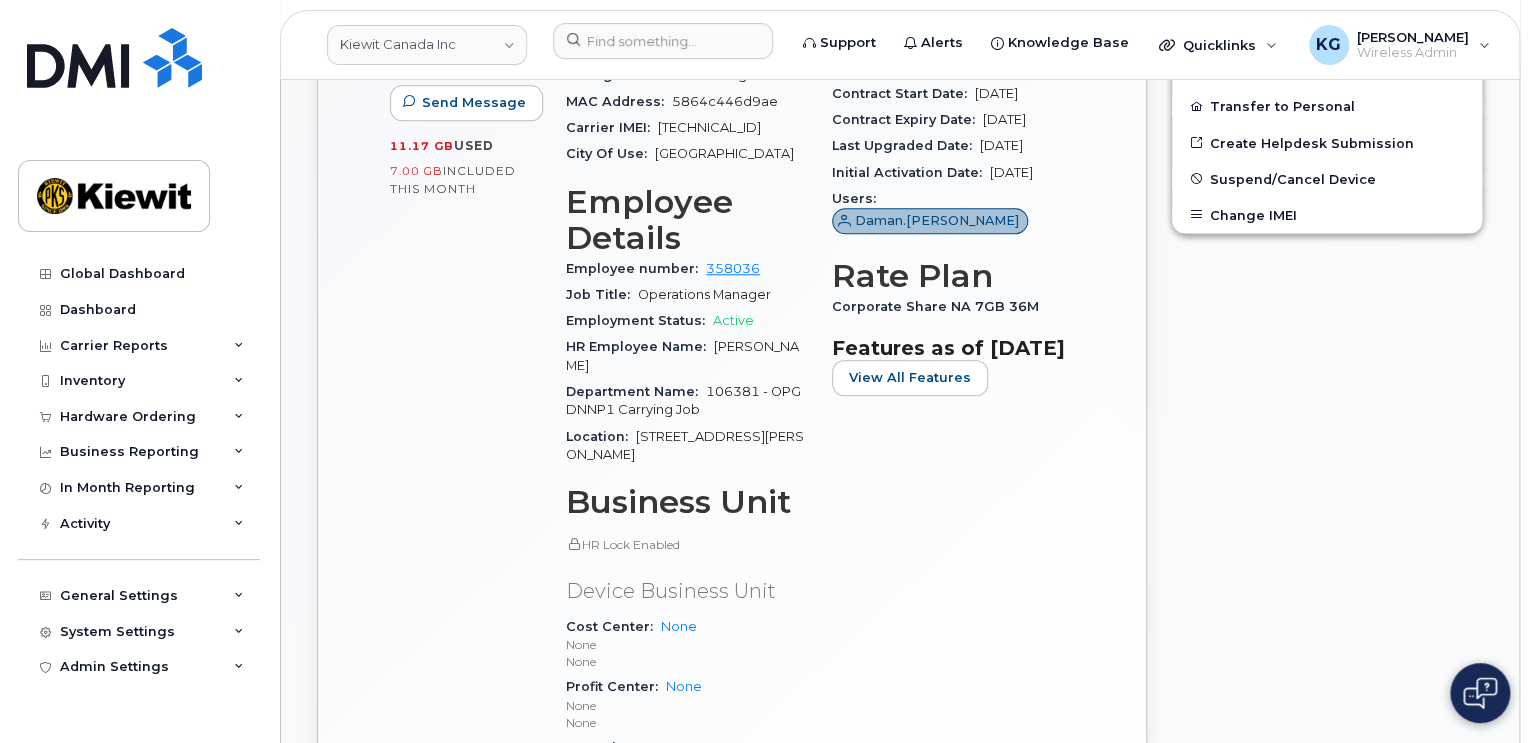 scroll, scrollTop: 783, scrollLeft: 0, axis: vertical 